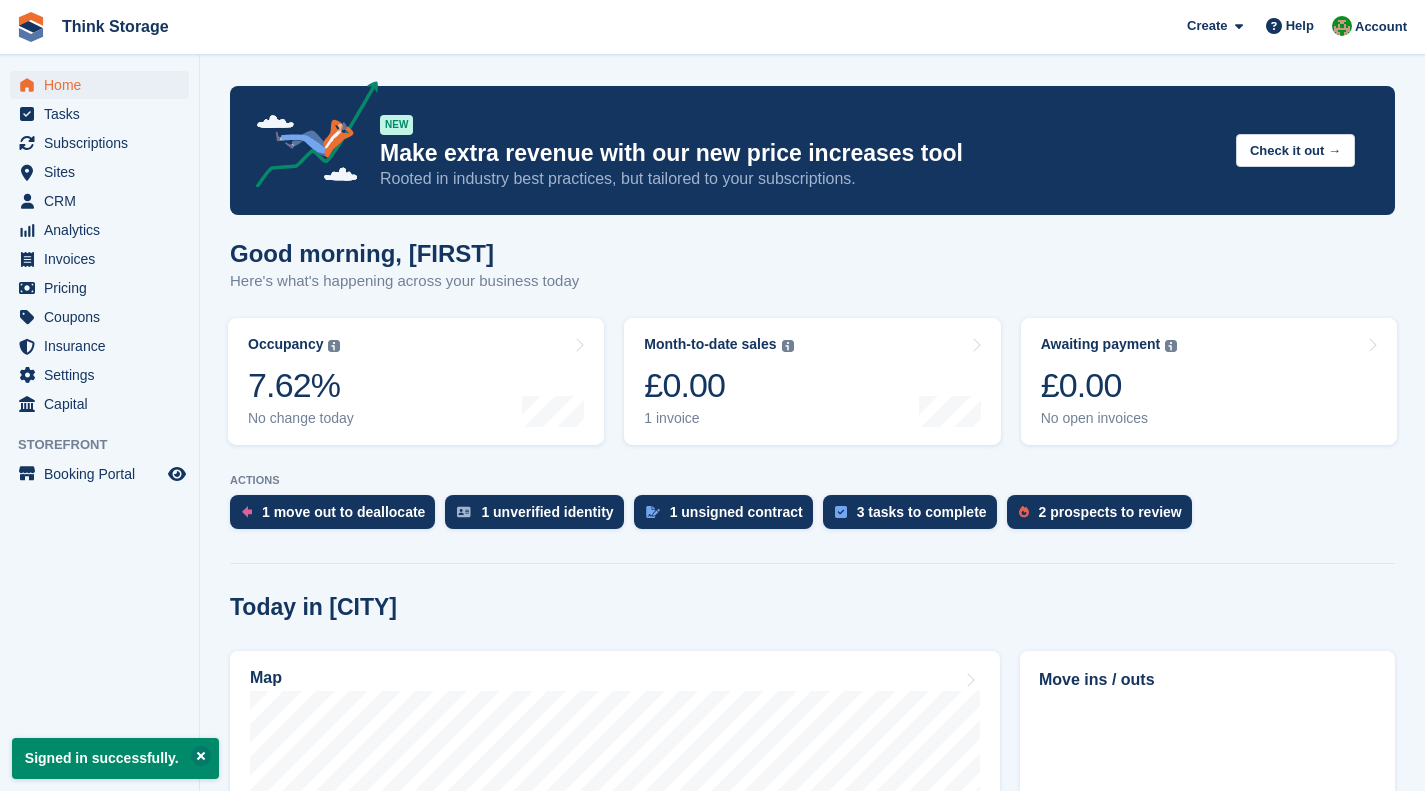 scroll, scrollTop: 0, scrollLeft: 0, axis: both 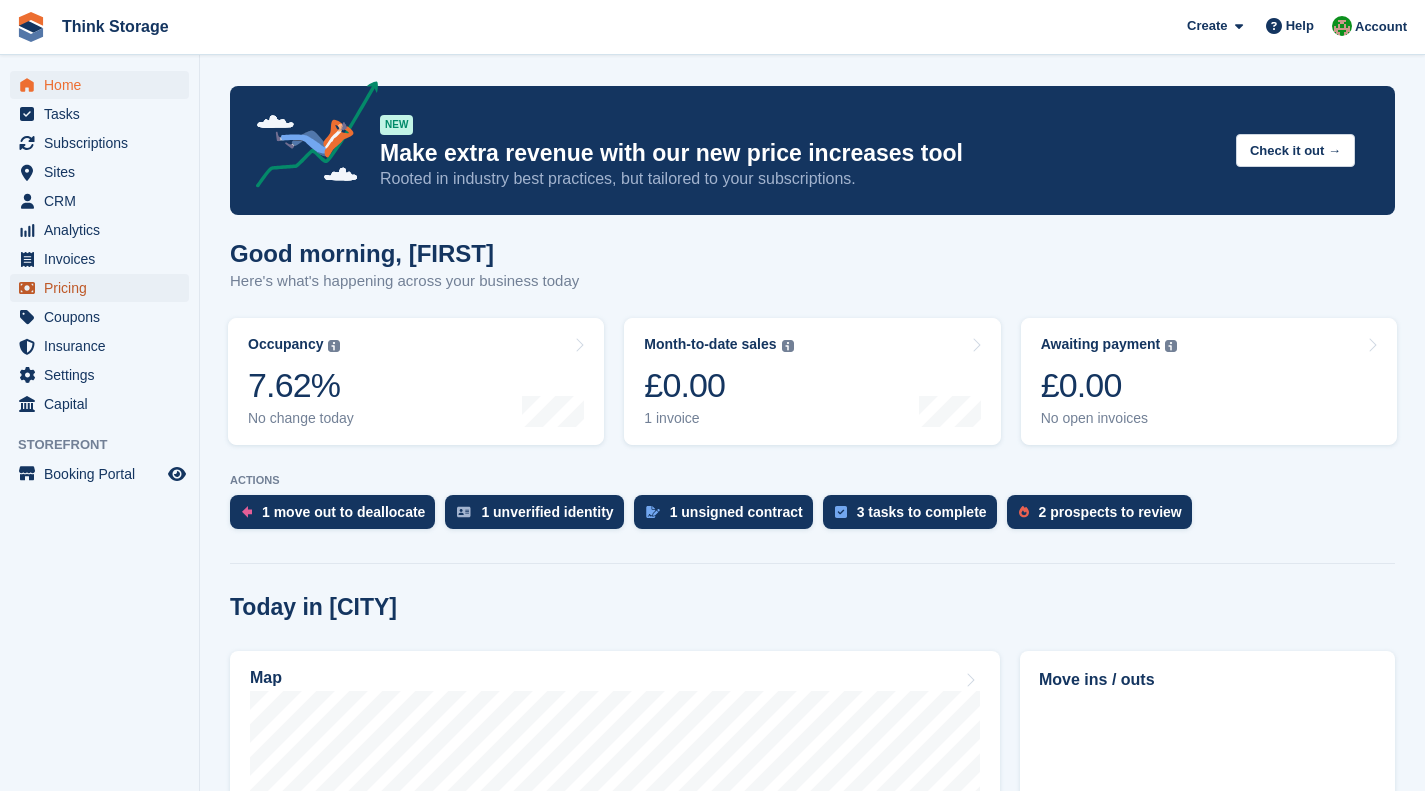click on "Pricing" at bounding box center (104, 288) 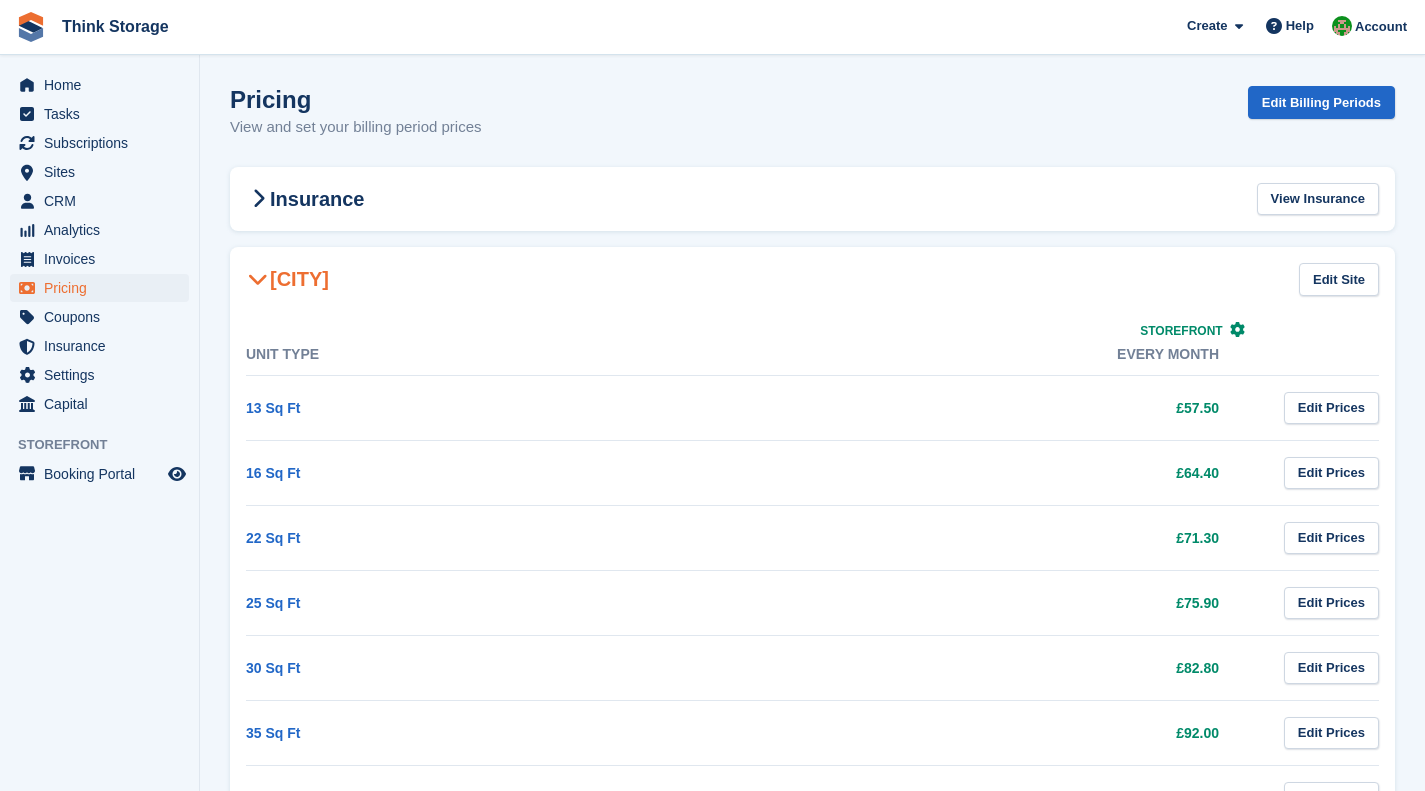 scroll, scrollTop: 0, scrollLeft: 0, axis: both 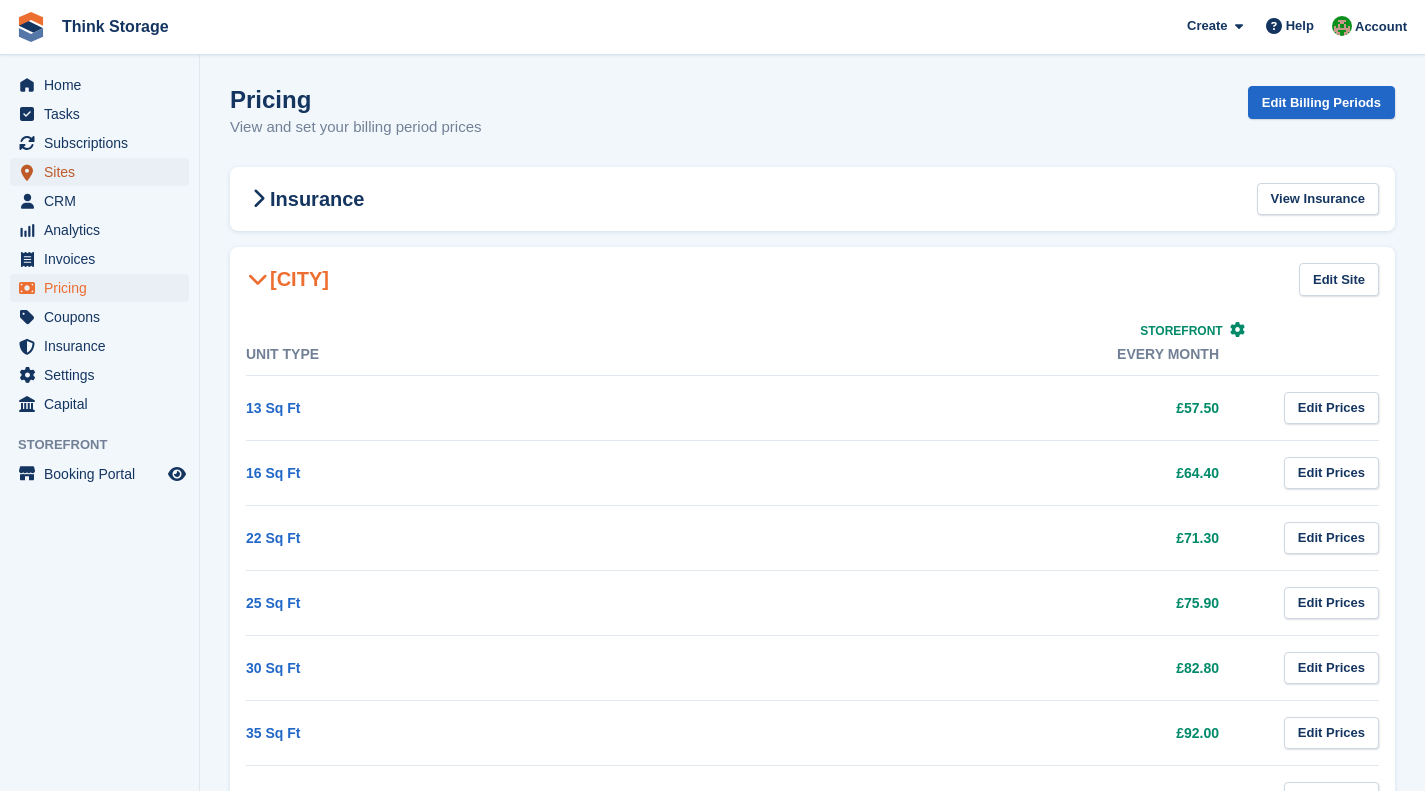 click on "Sites" at bounding box center (104, 172) 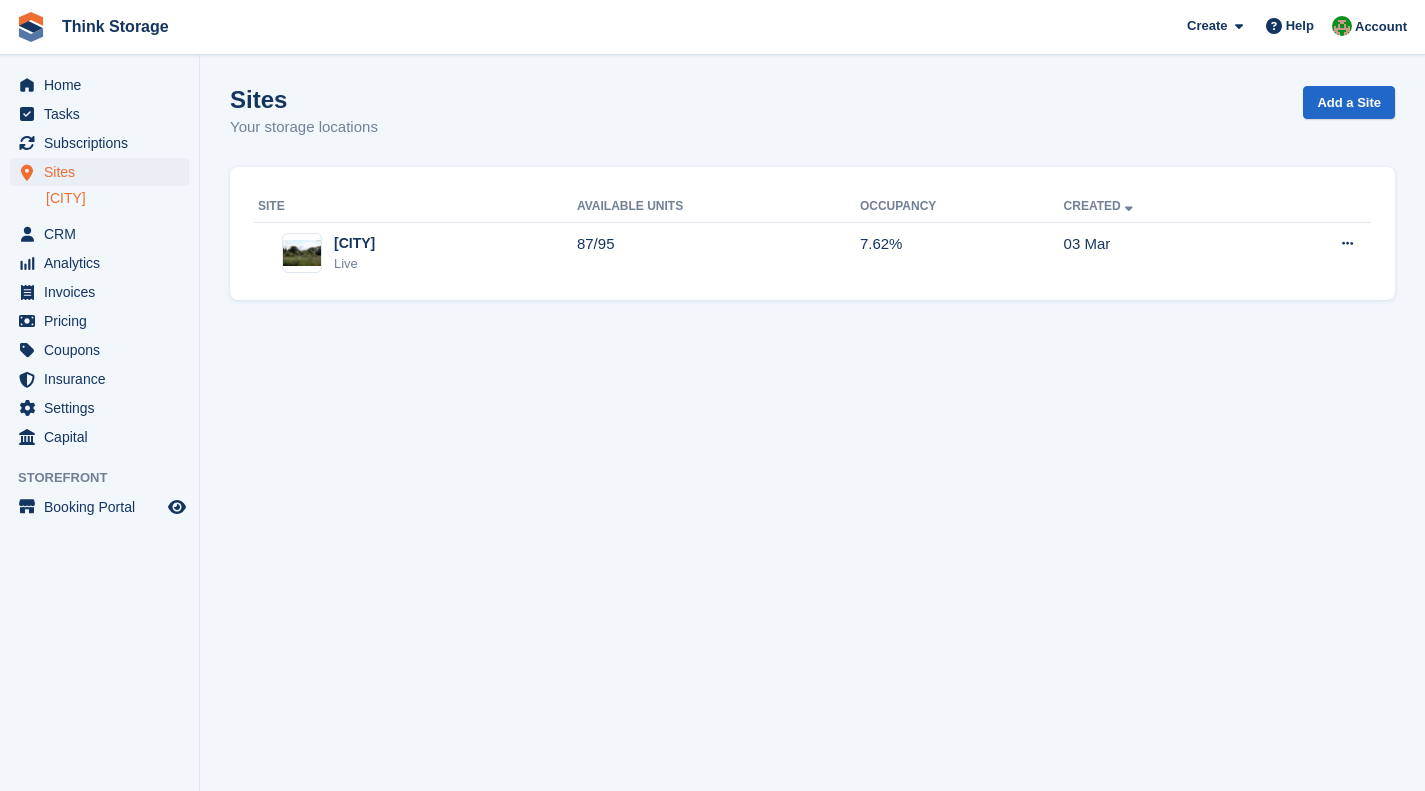 click on "[CITY]" at bounding box center [117, 198] 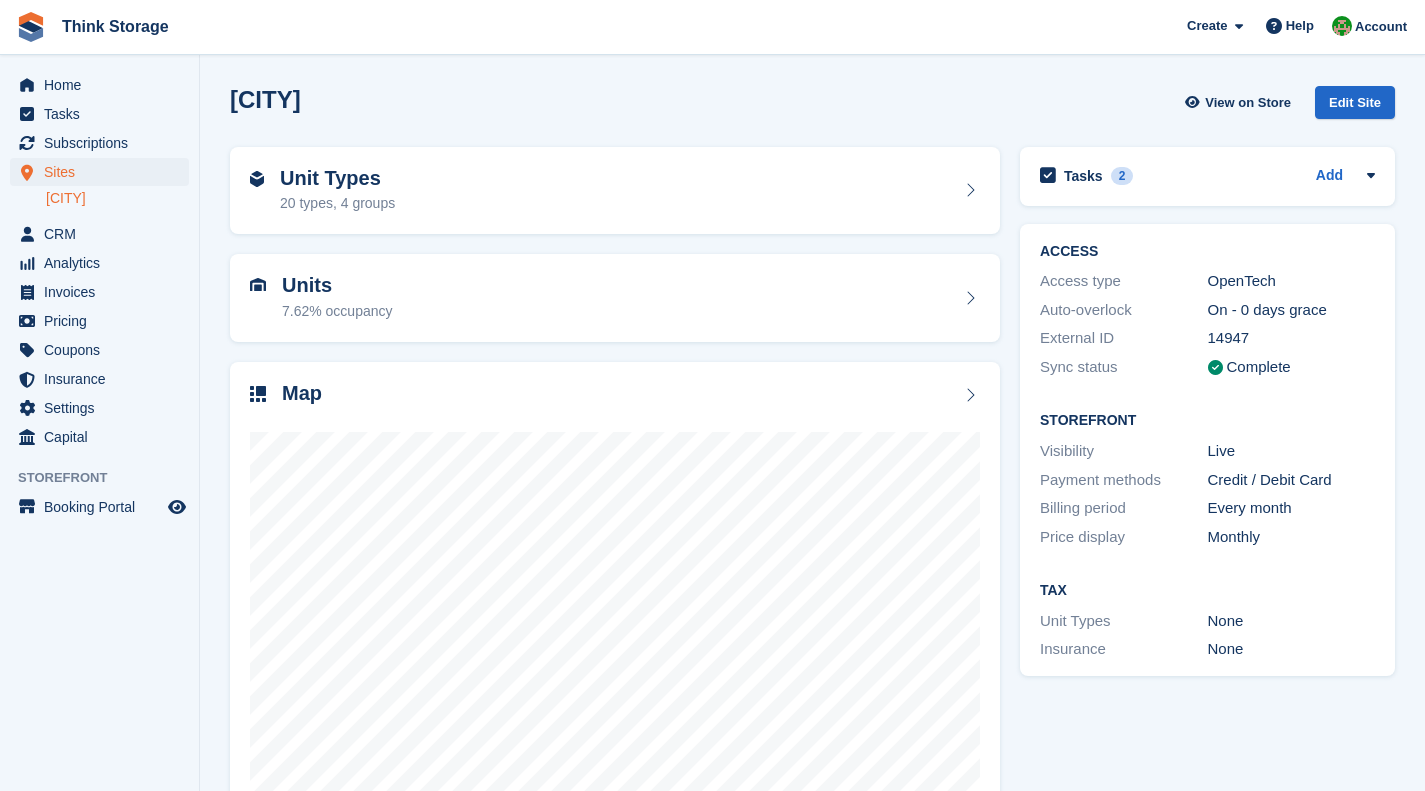 scroll, scrollTop: 0, scrollLeft: 0, axis: both 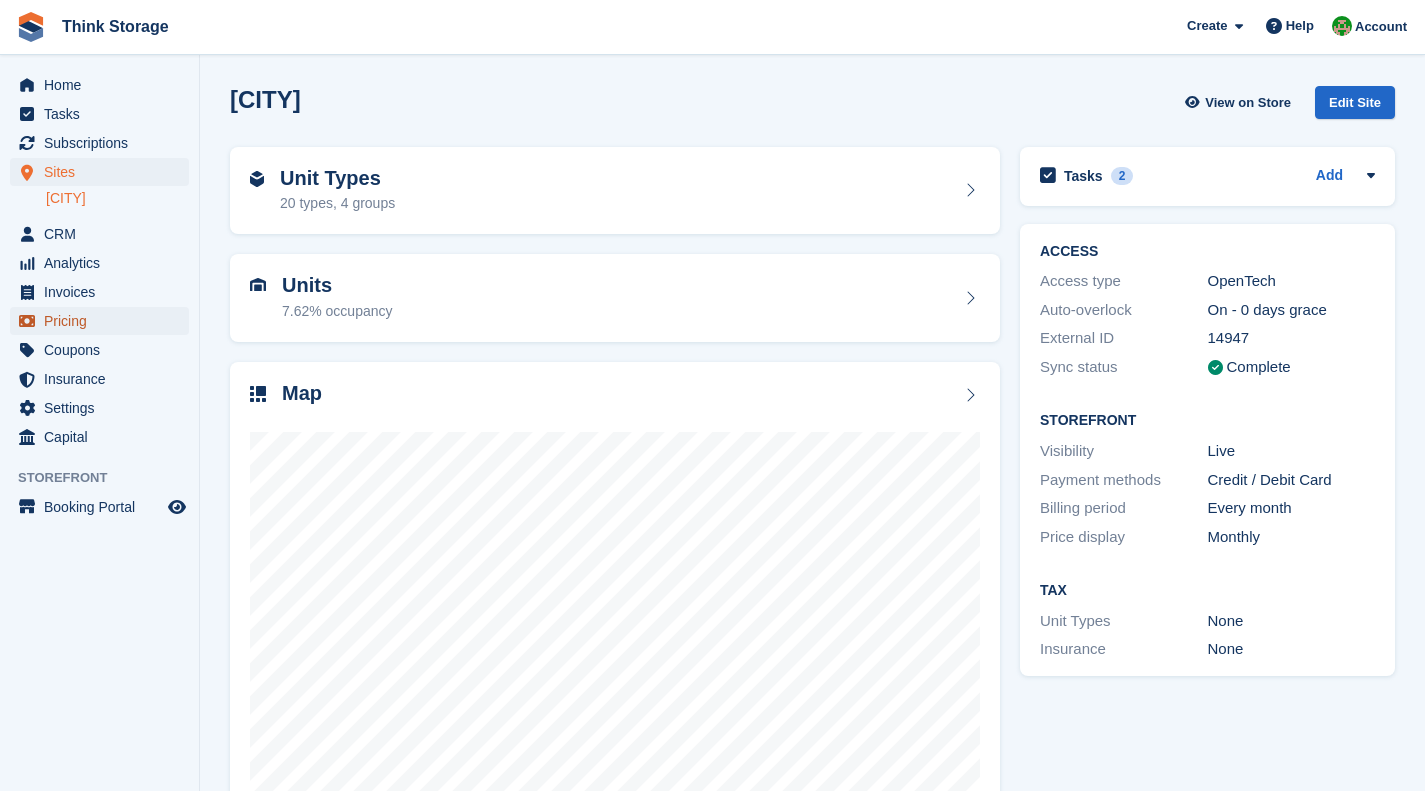 click on "Pricing" at bounding box center [104, 321] 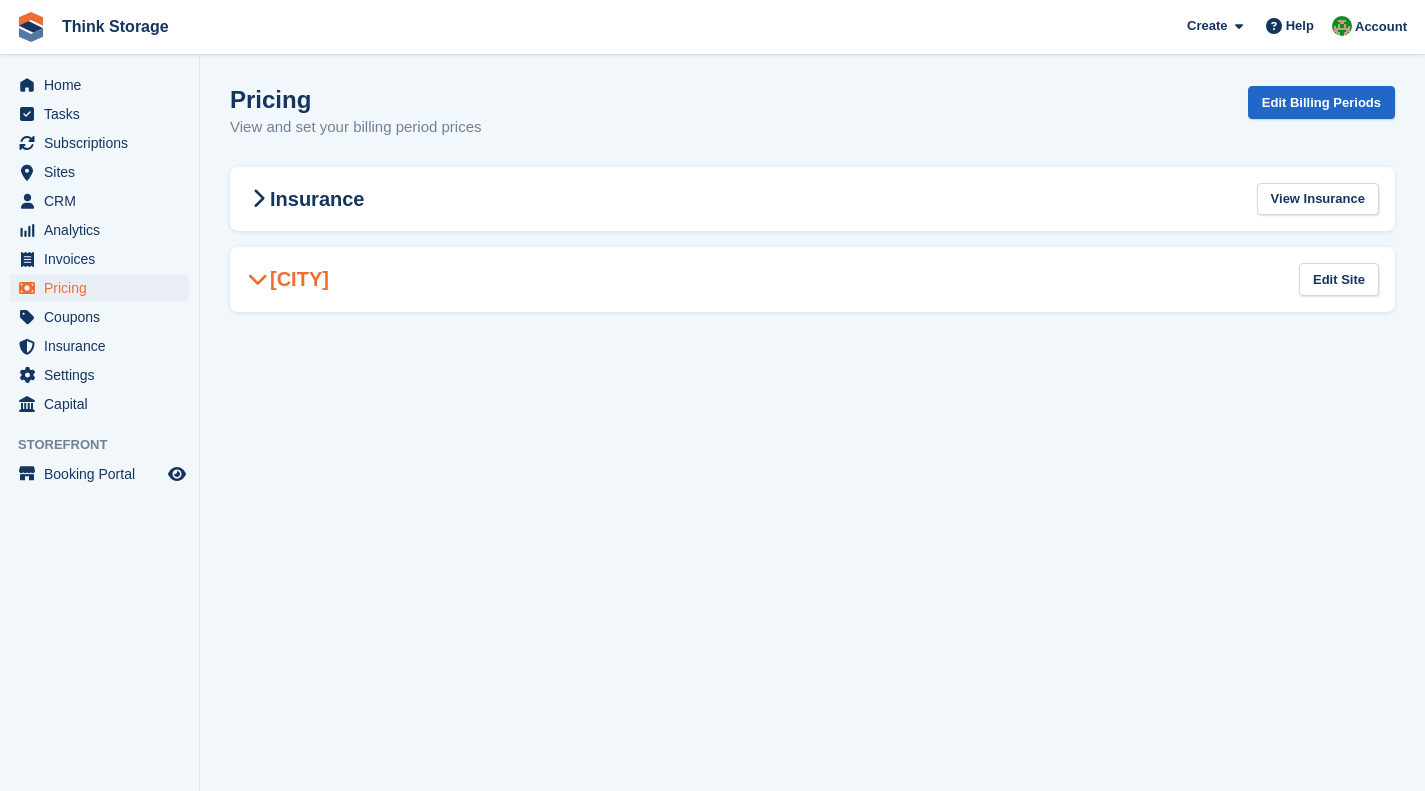 scroll, scrollTop: 0, scrollLeft: 0, axis: both 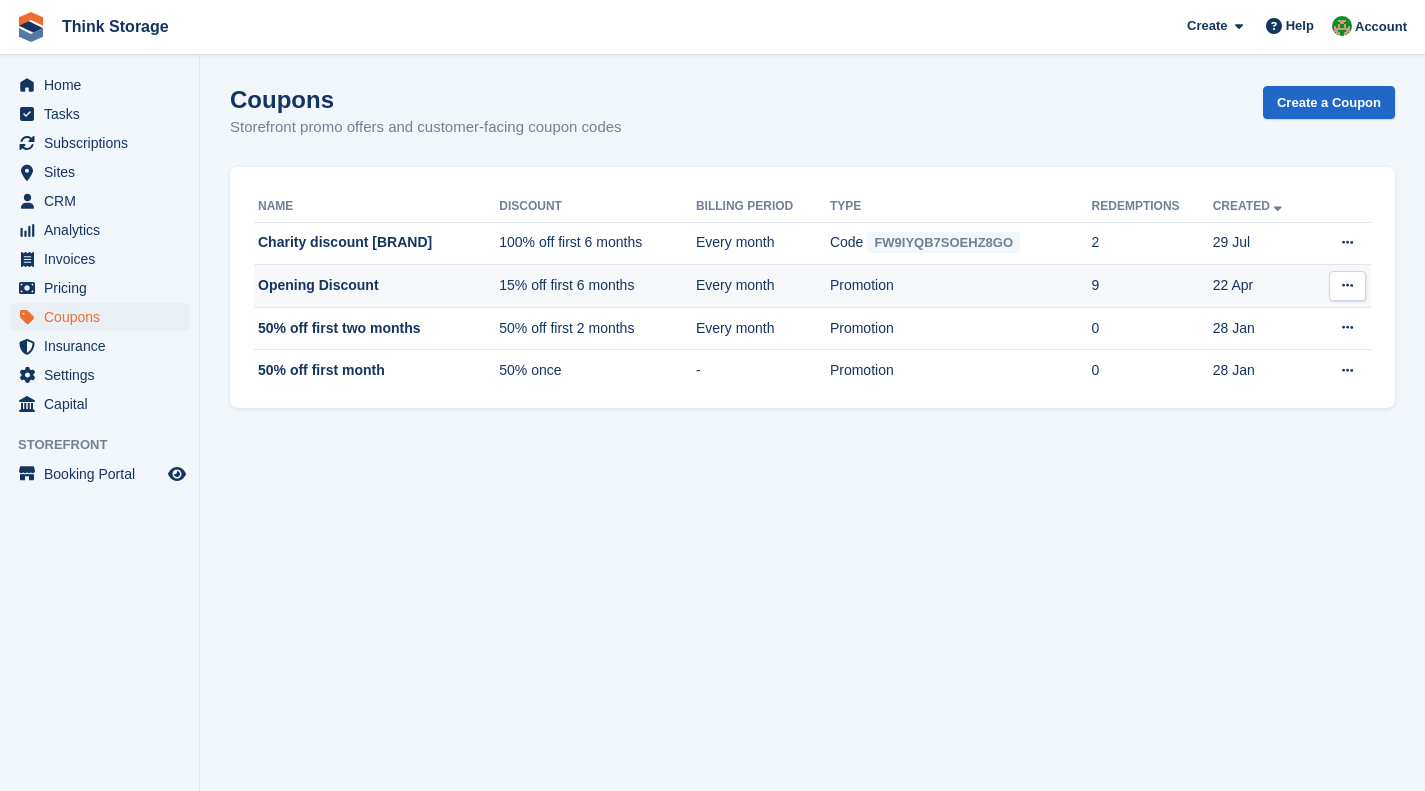 click on "Opening Discount" at bounding box center (376, 286) 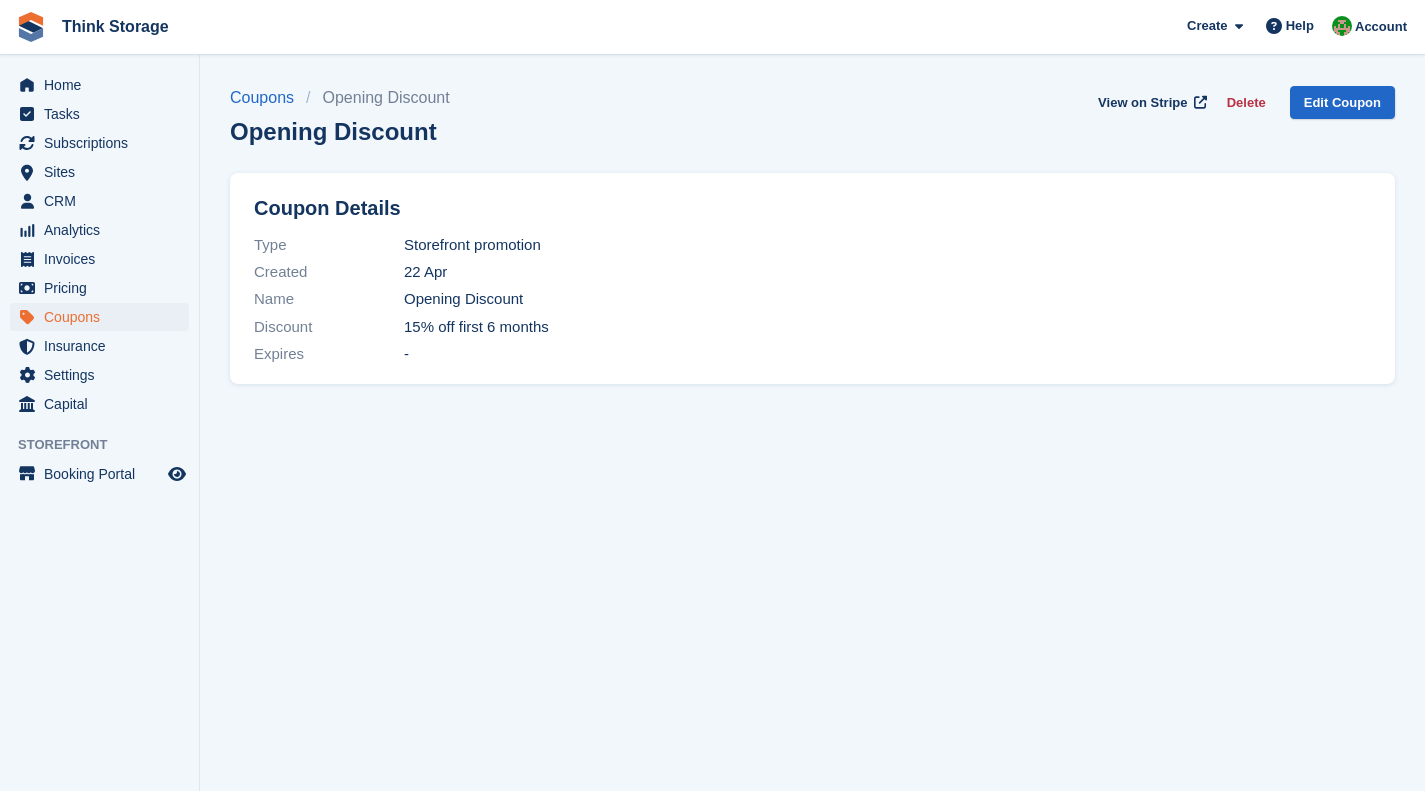 scroll, scrollTop: 0, scrollLeft: 0, axis: both 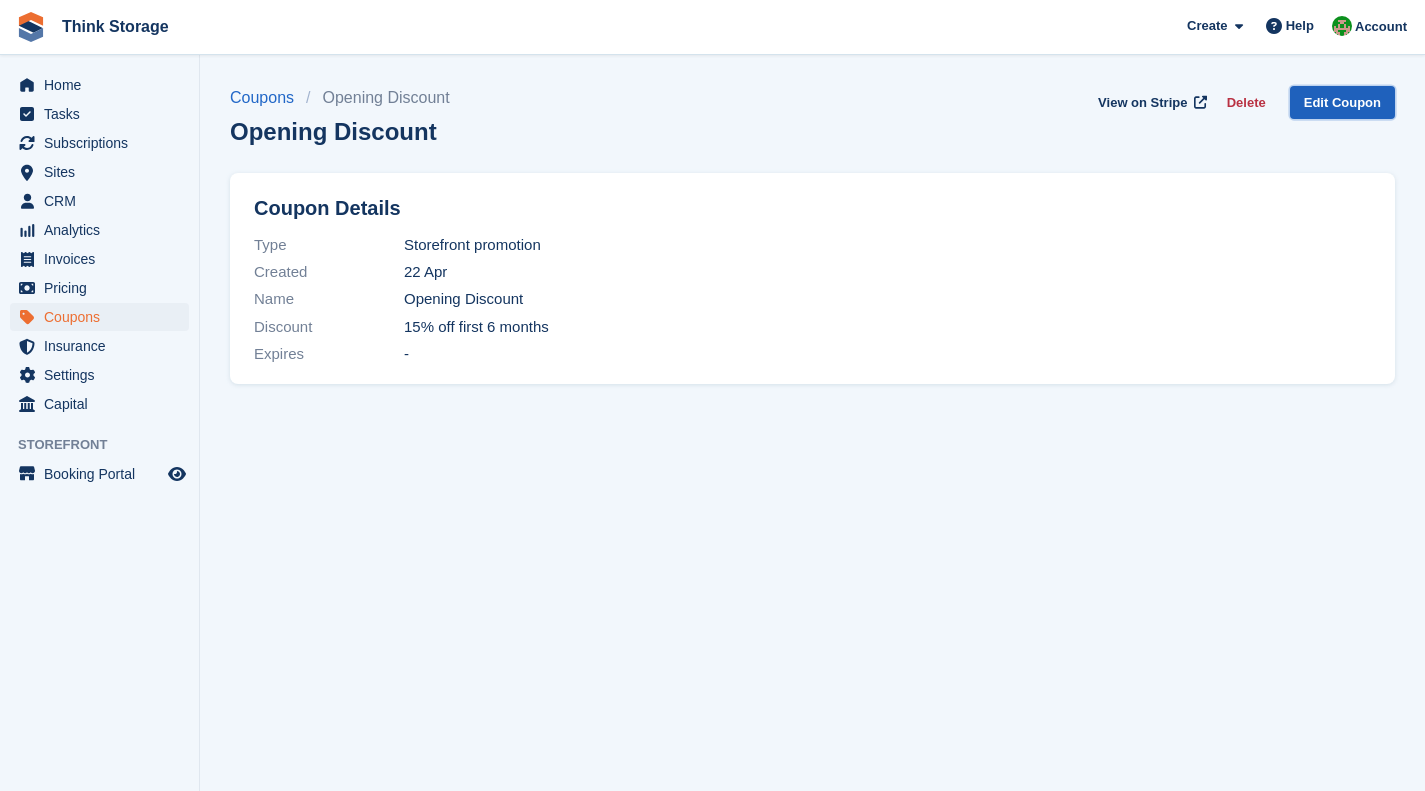 click on "Edit Coupon" at bounding box center (1342, 102) 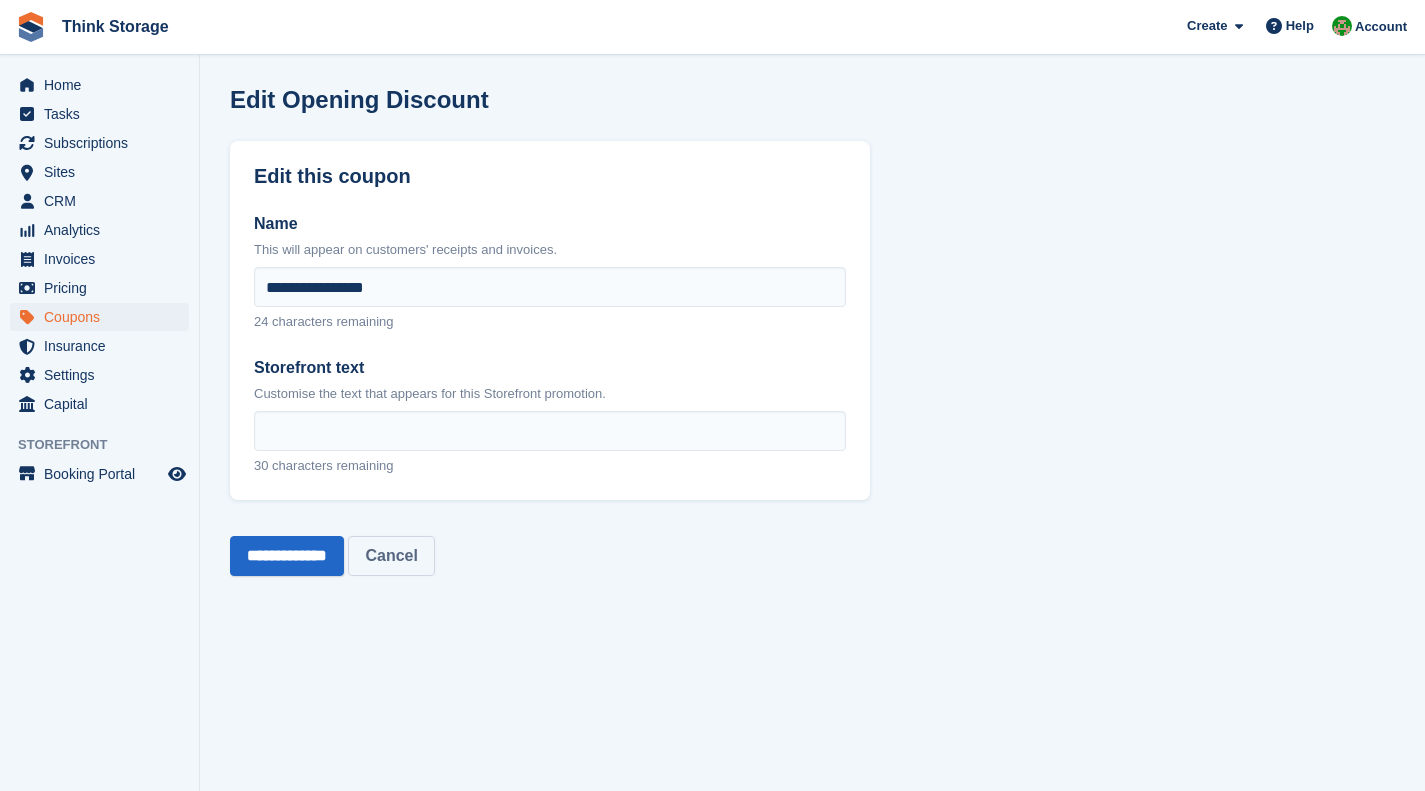 click on "Cancel" at bounding box center [391, 556] 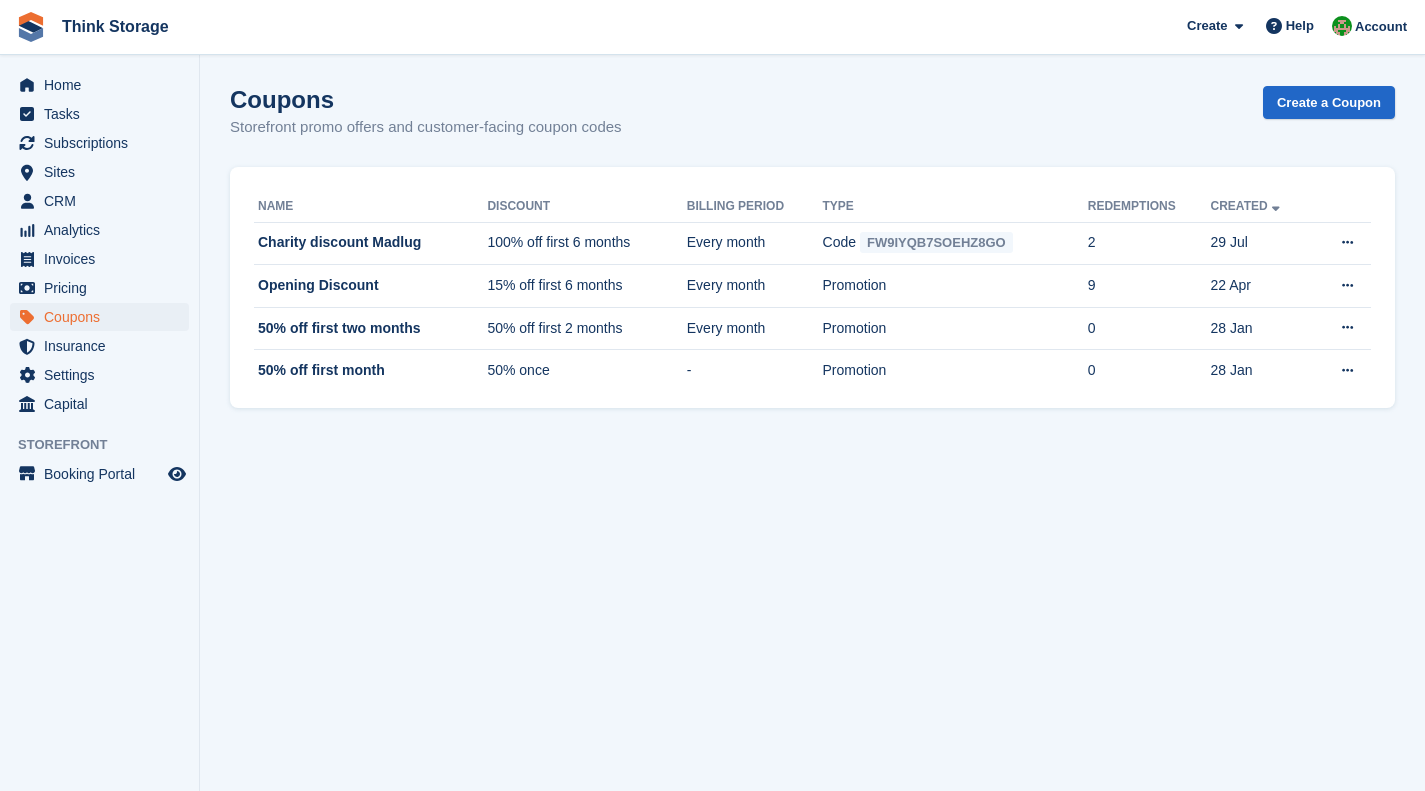 scroll, scrollTop: 0, scrollLeft: 0, axis: both 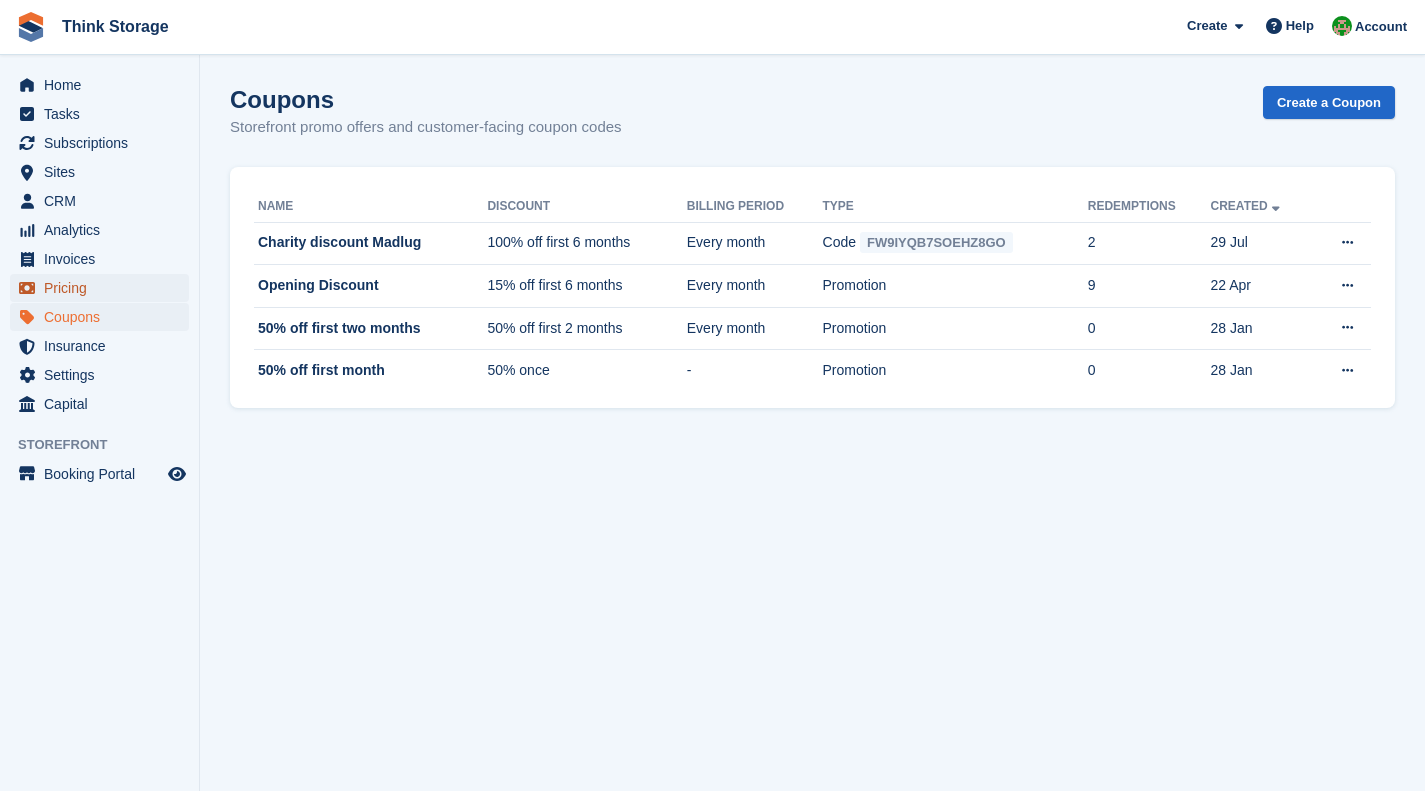 click on "Pricing" at bounding box center [104, 288] 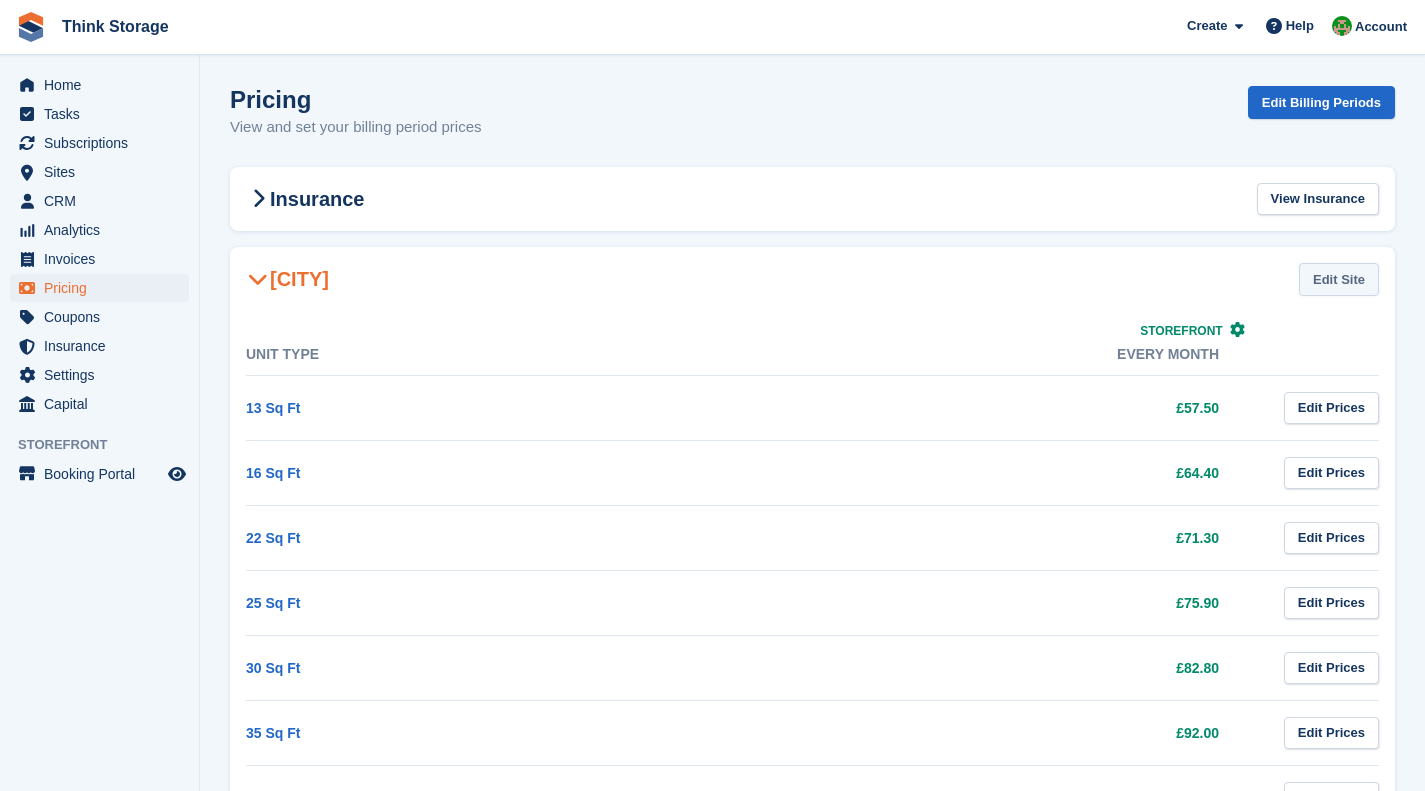 click on "Edit Site" at bounding box center (1339, 279) 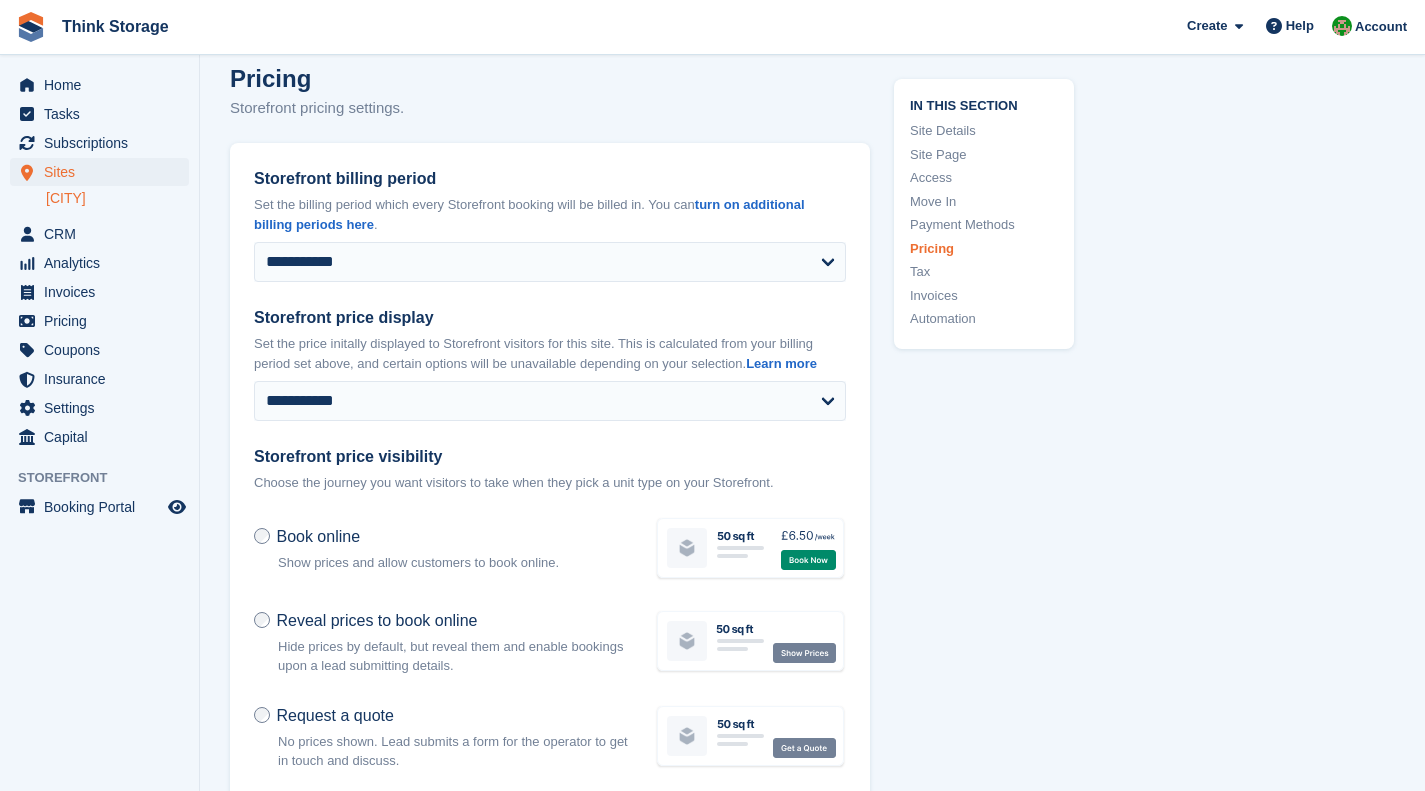 scroll, scrollTop: 7498, scrollLeft: 0, axis: vertical 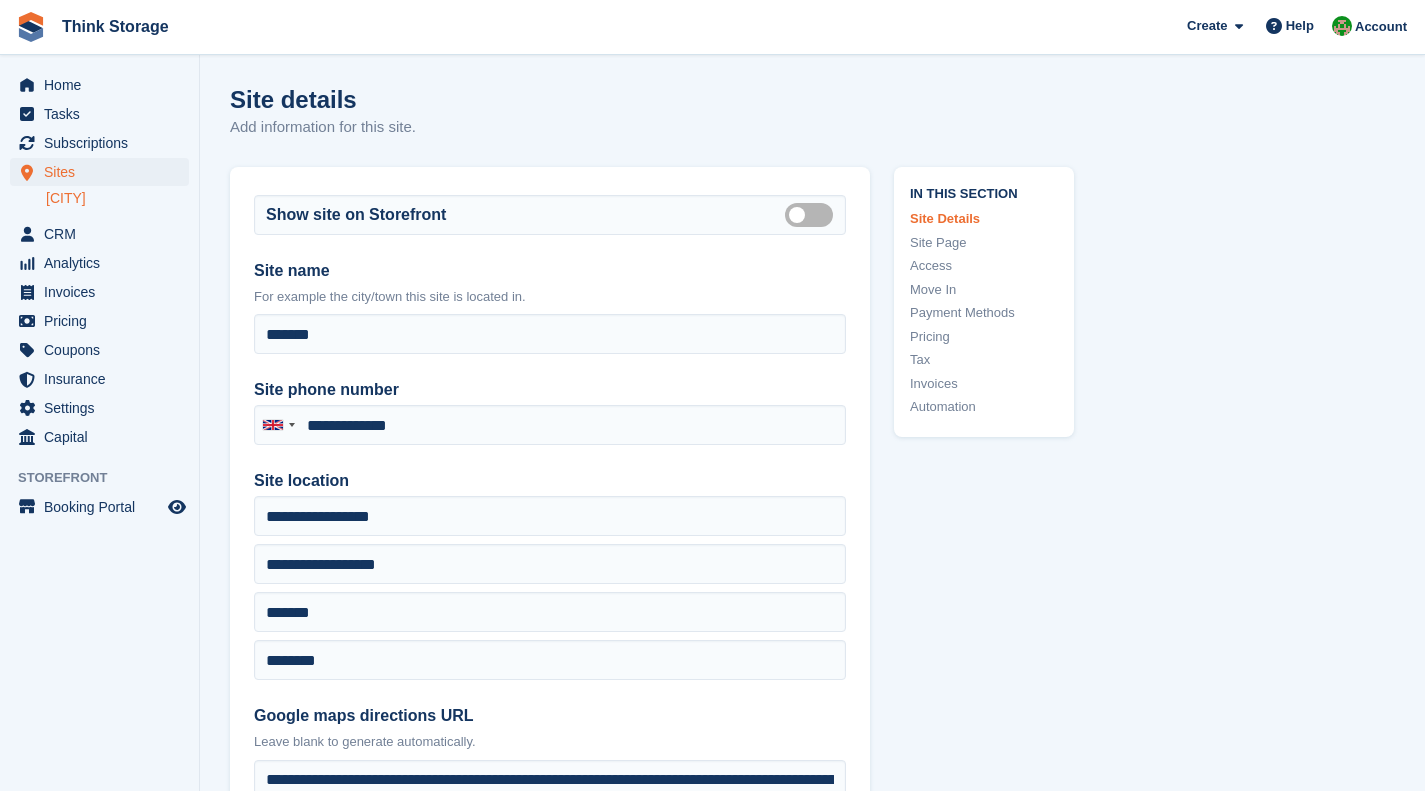click on "Pricing" at bounding box center [984, 337] 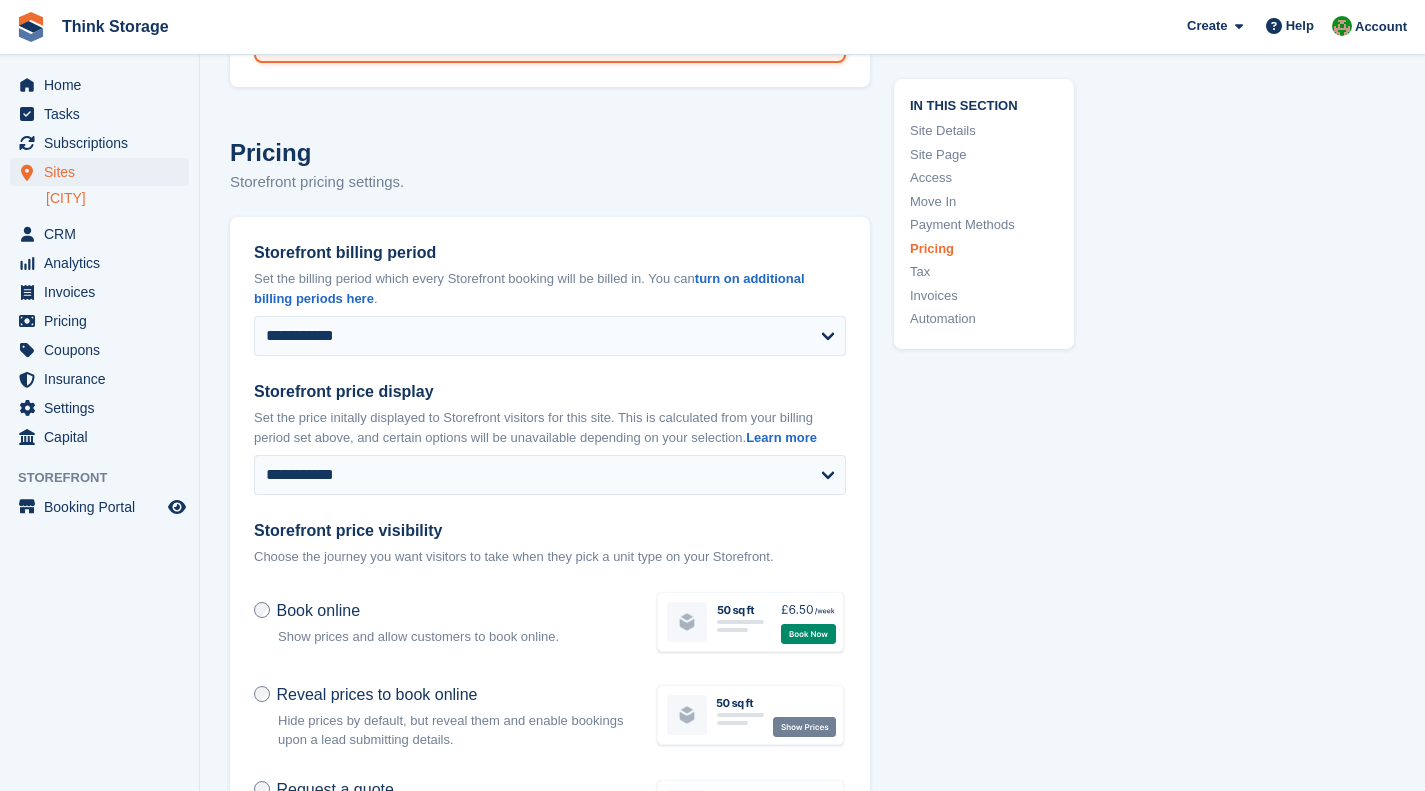 scroll, scrollTop: 7498, scrollLeft: 0, axis: vertical 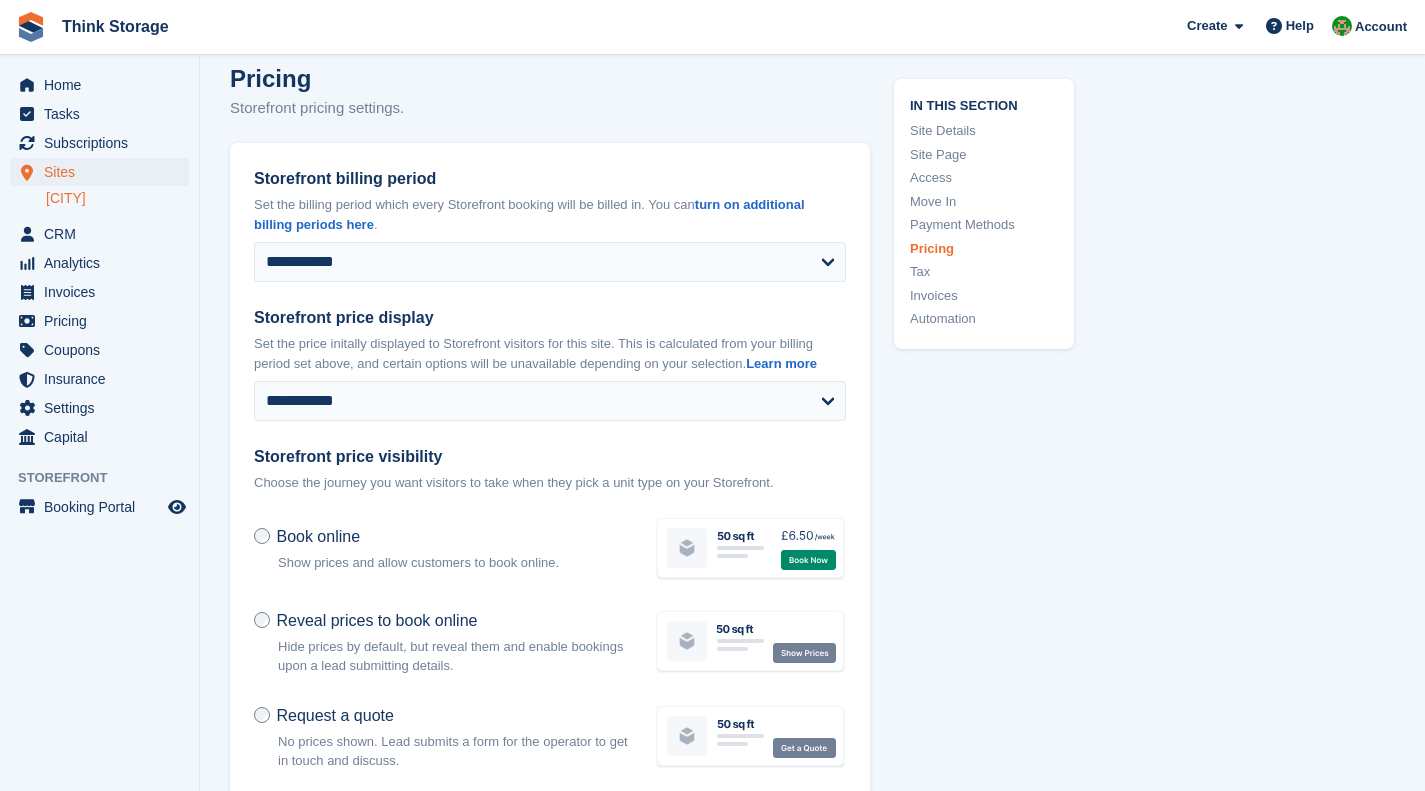 click on "Lisburn" at bounding box center (117, 198) 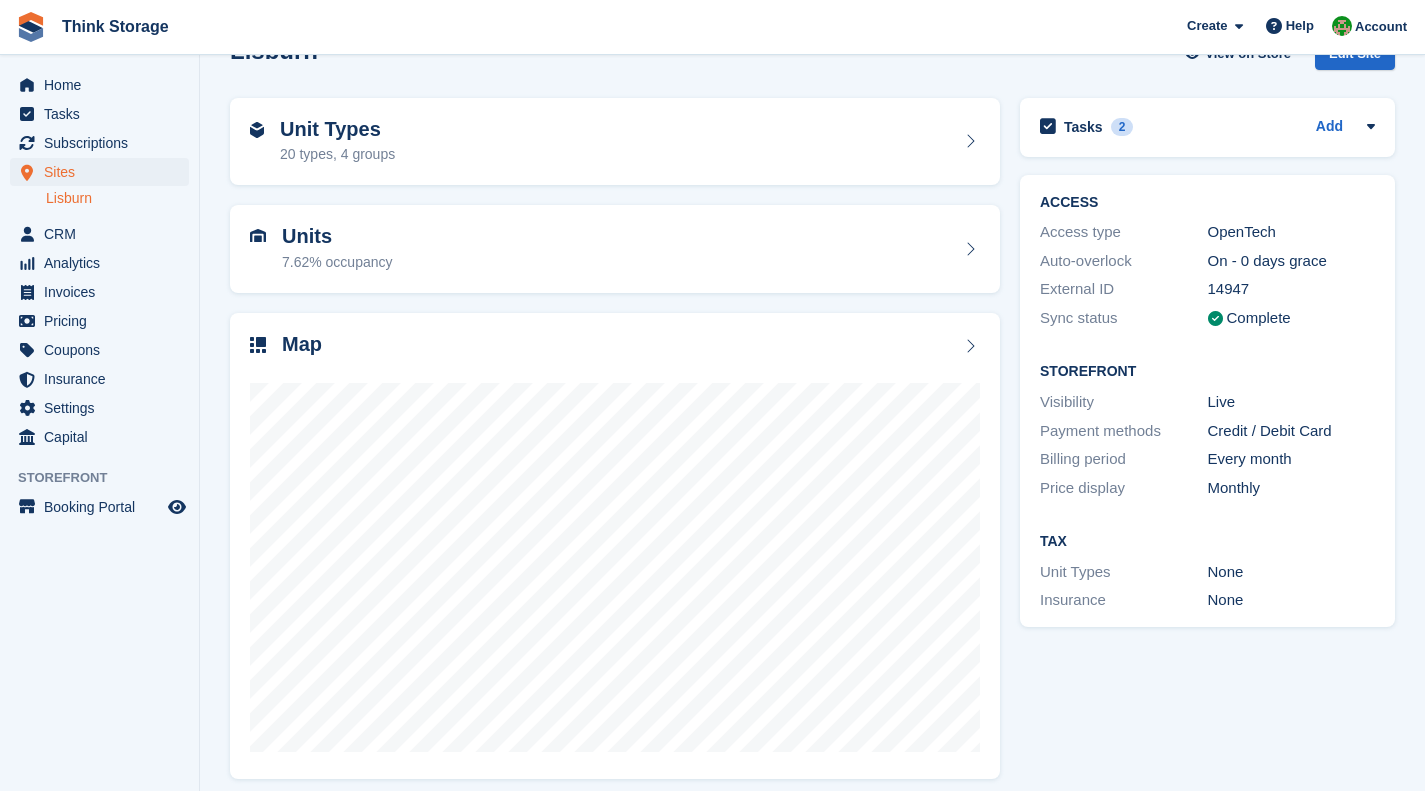 scroll, scrollTop: 0, scrollLeft: 0, axis: both 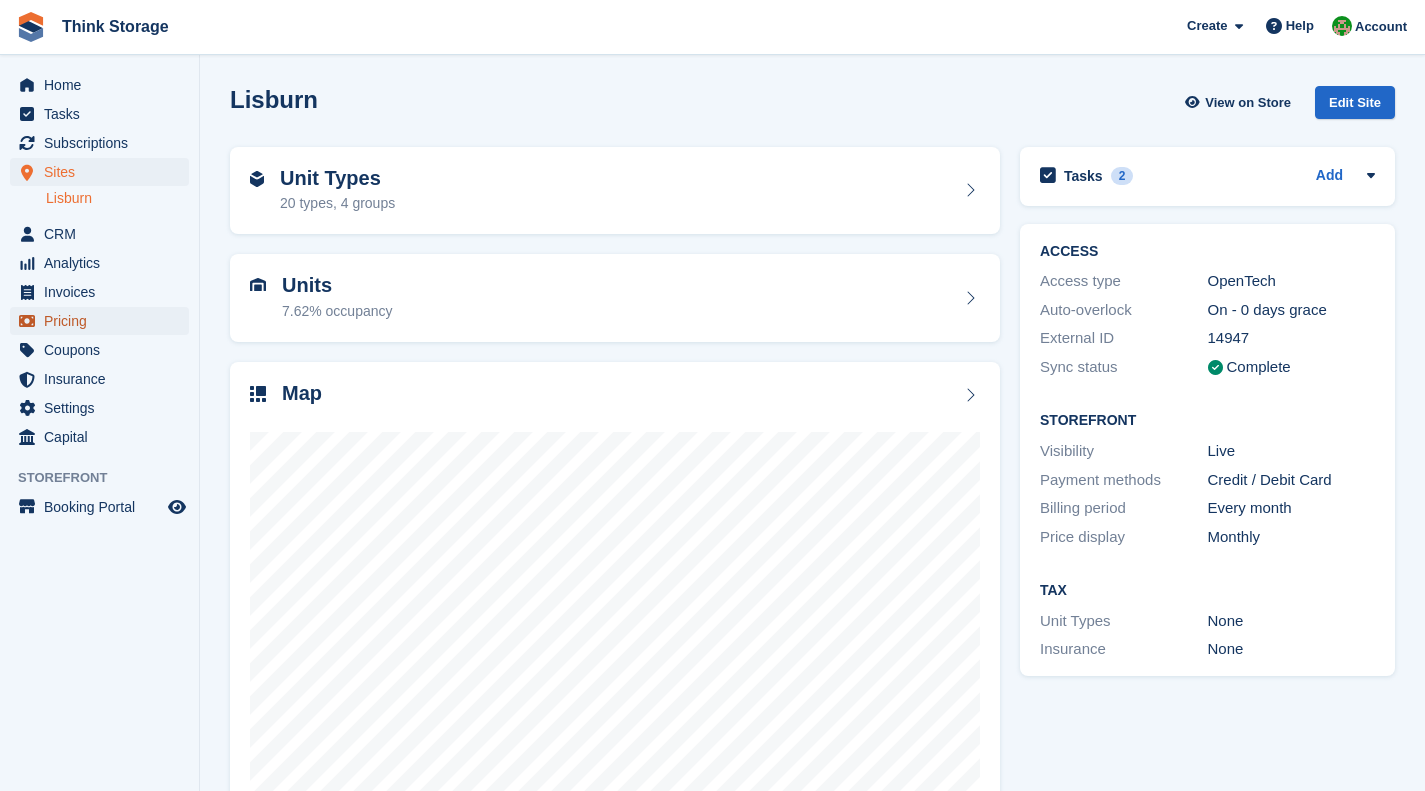 click on "Pricing" at bounding box center [104, 321] 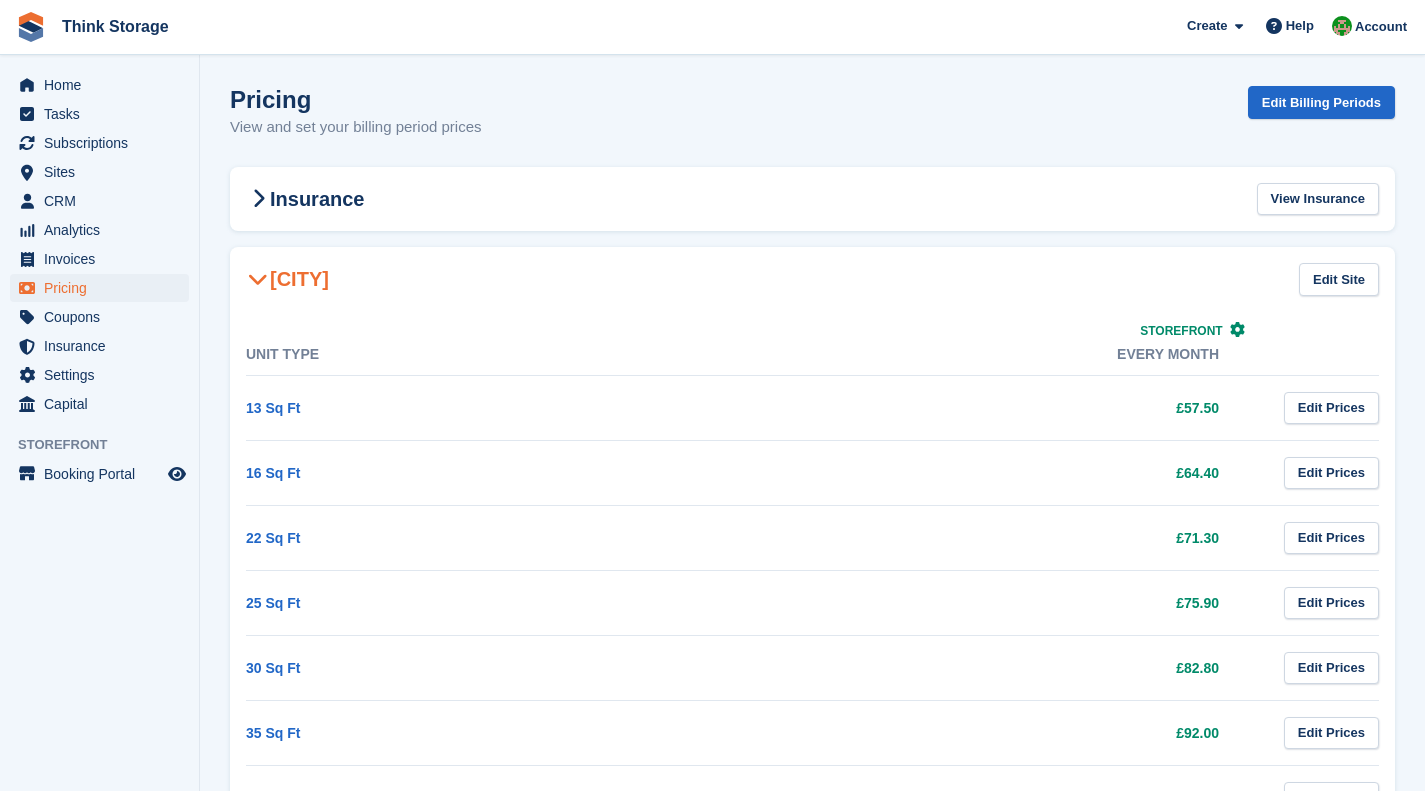 scroll, scrollTop: 0, scrollLeft: 0, axis: both 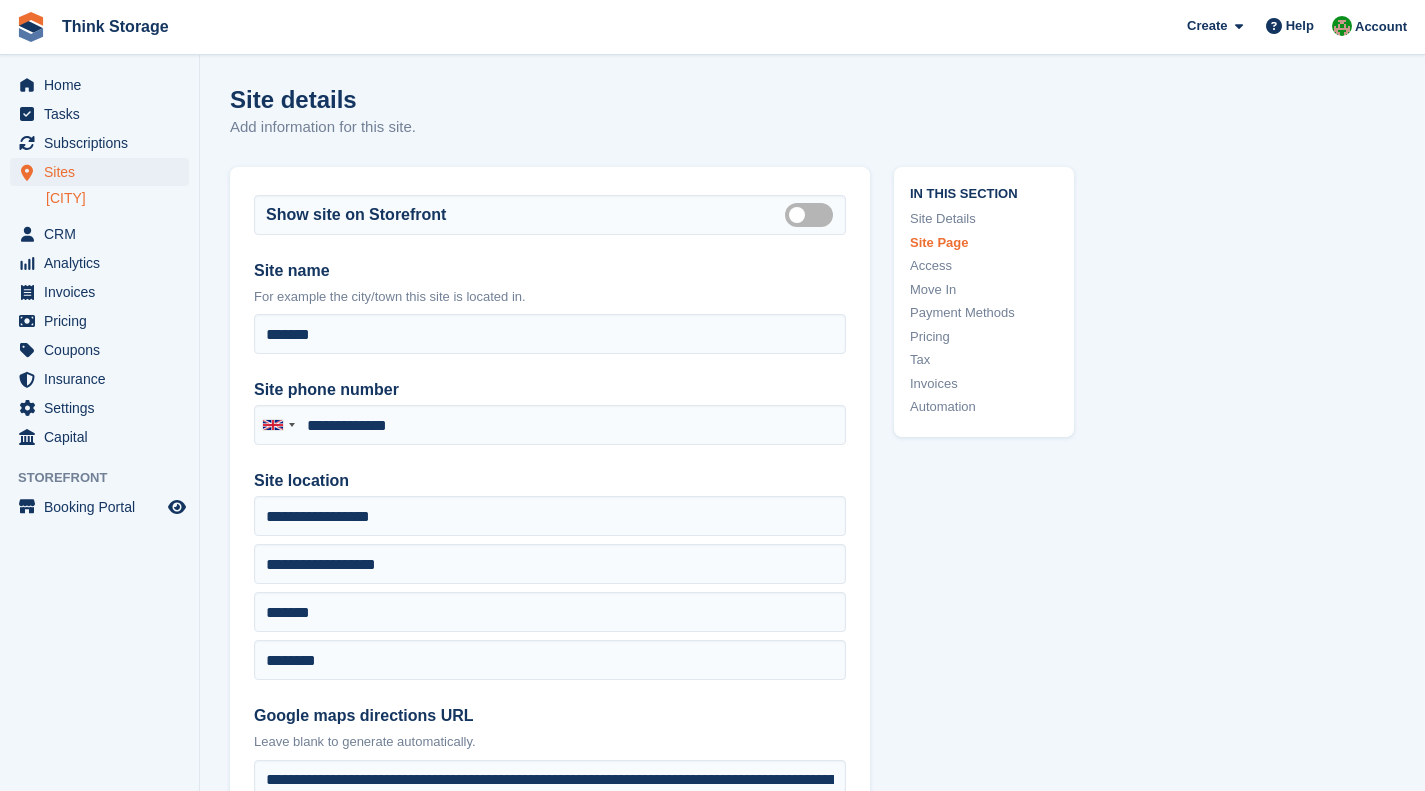 type on "**********" 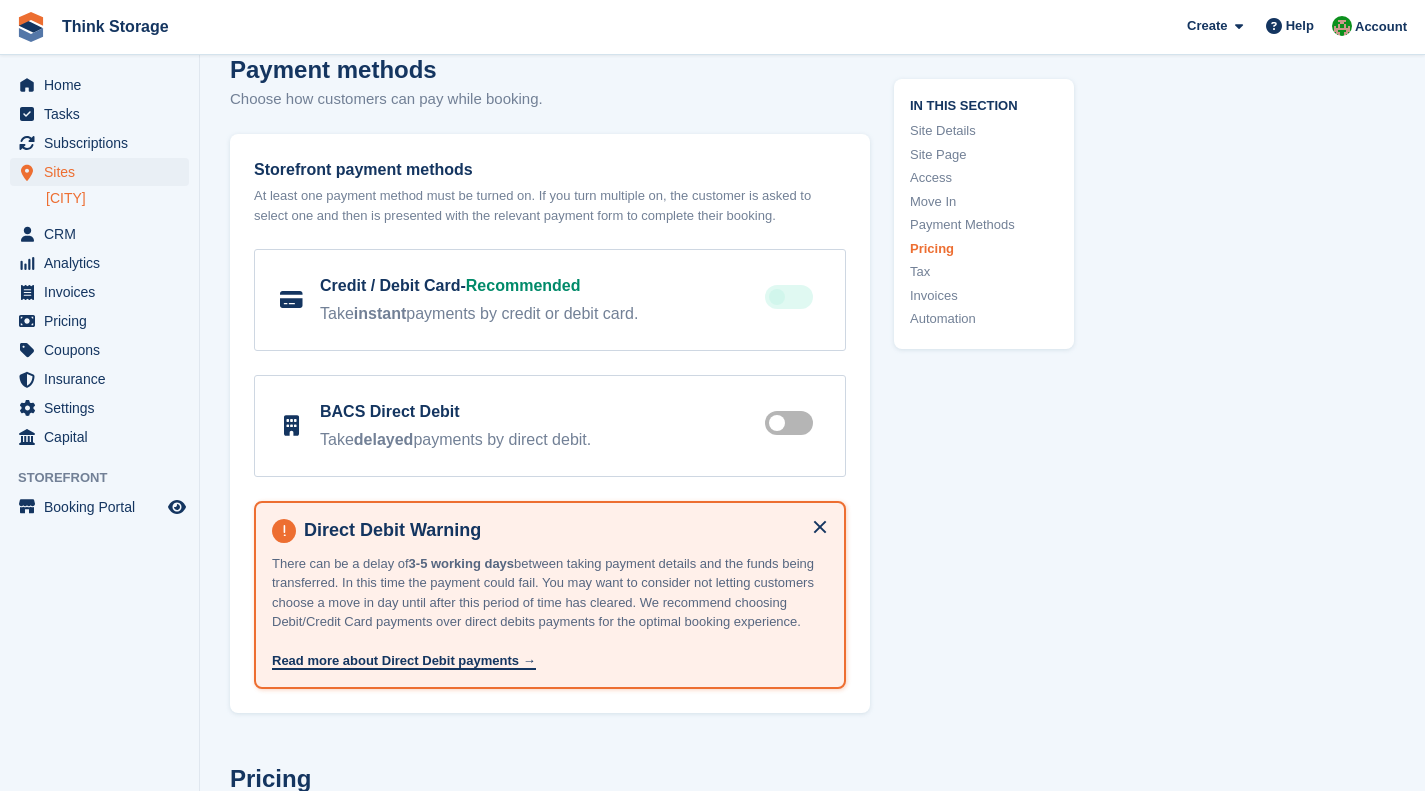scroll, scrollTop: 7505, scrollLeft: 0, axis: vertical 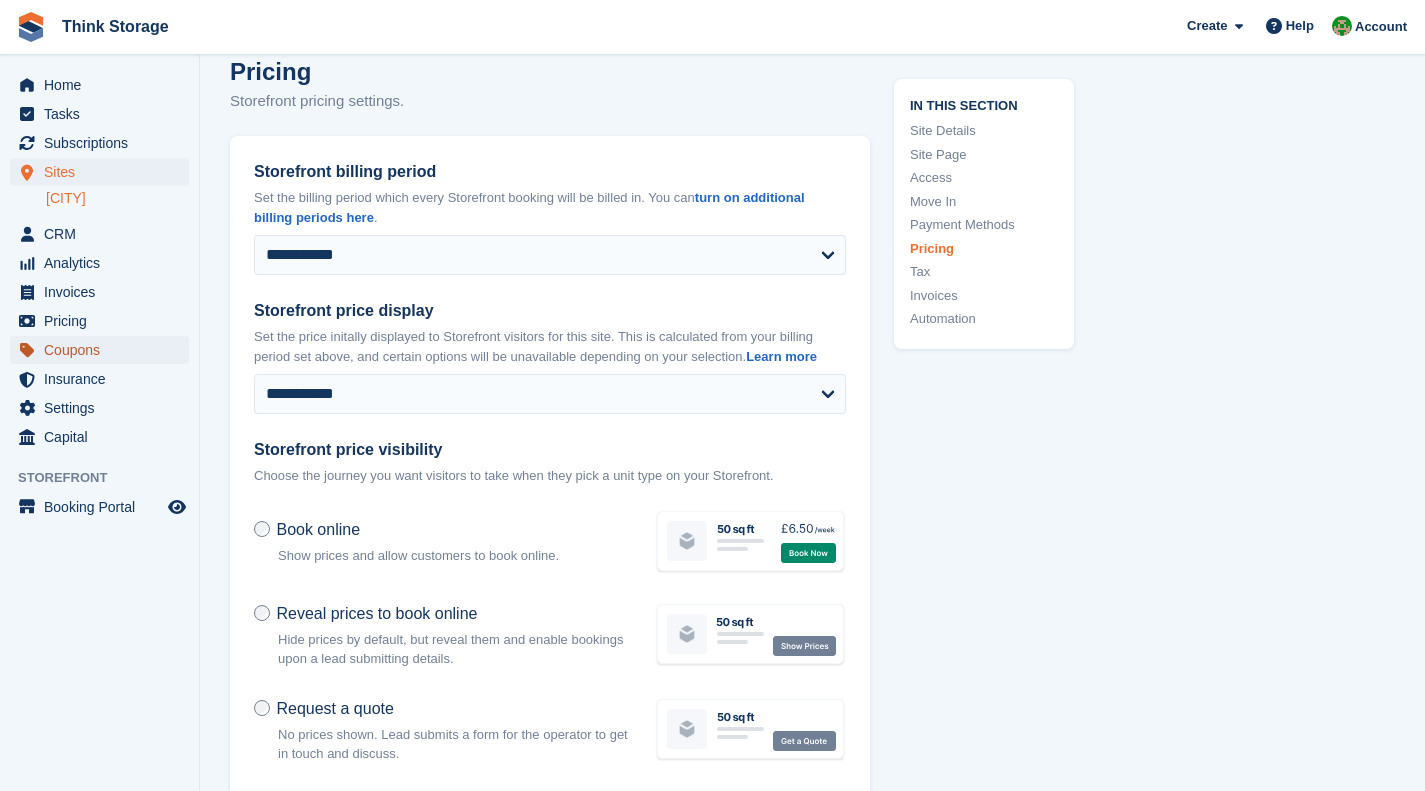 click on "Coupons" at bounding box center (104, 350) 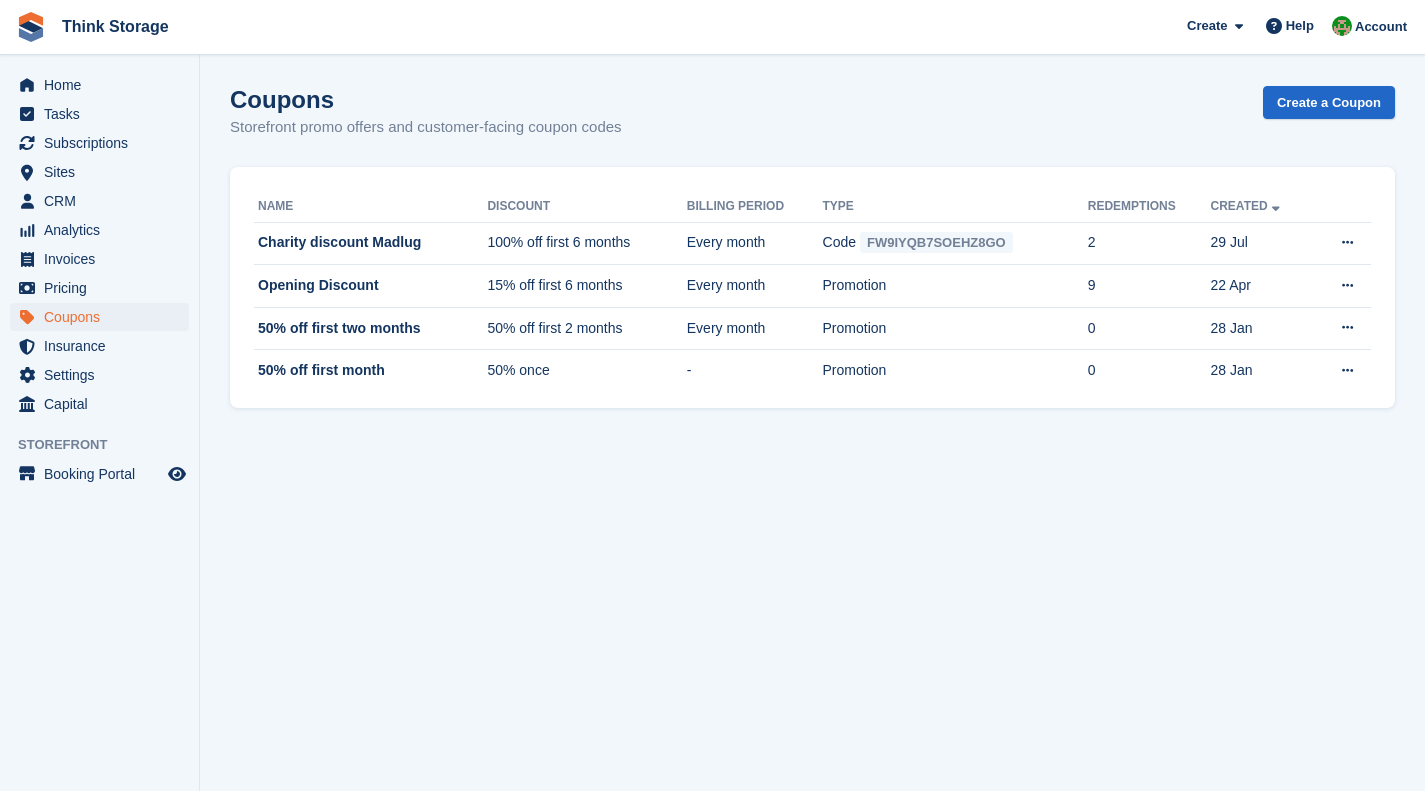 scroll, scrollTop: 0, scrollLeft: 0, axis: both 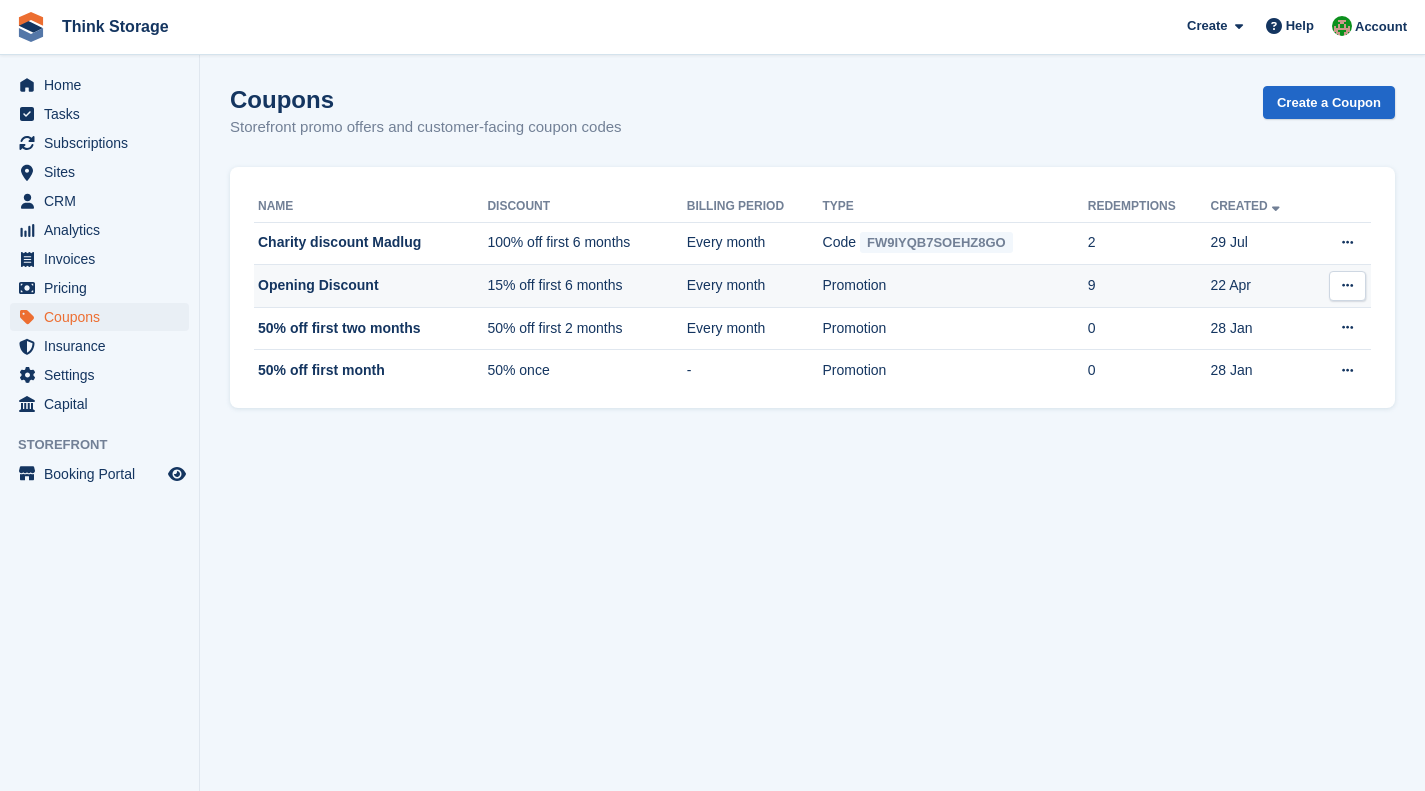 click on "Opening Discount" at bounding box center [370, 286] 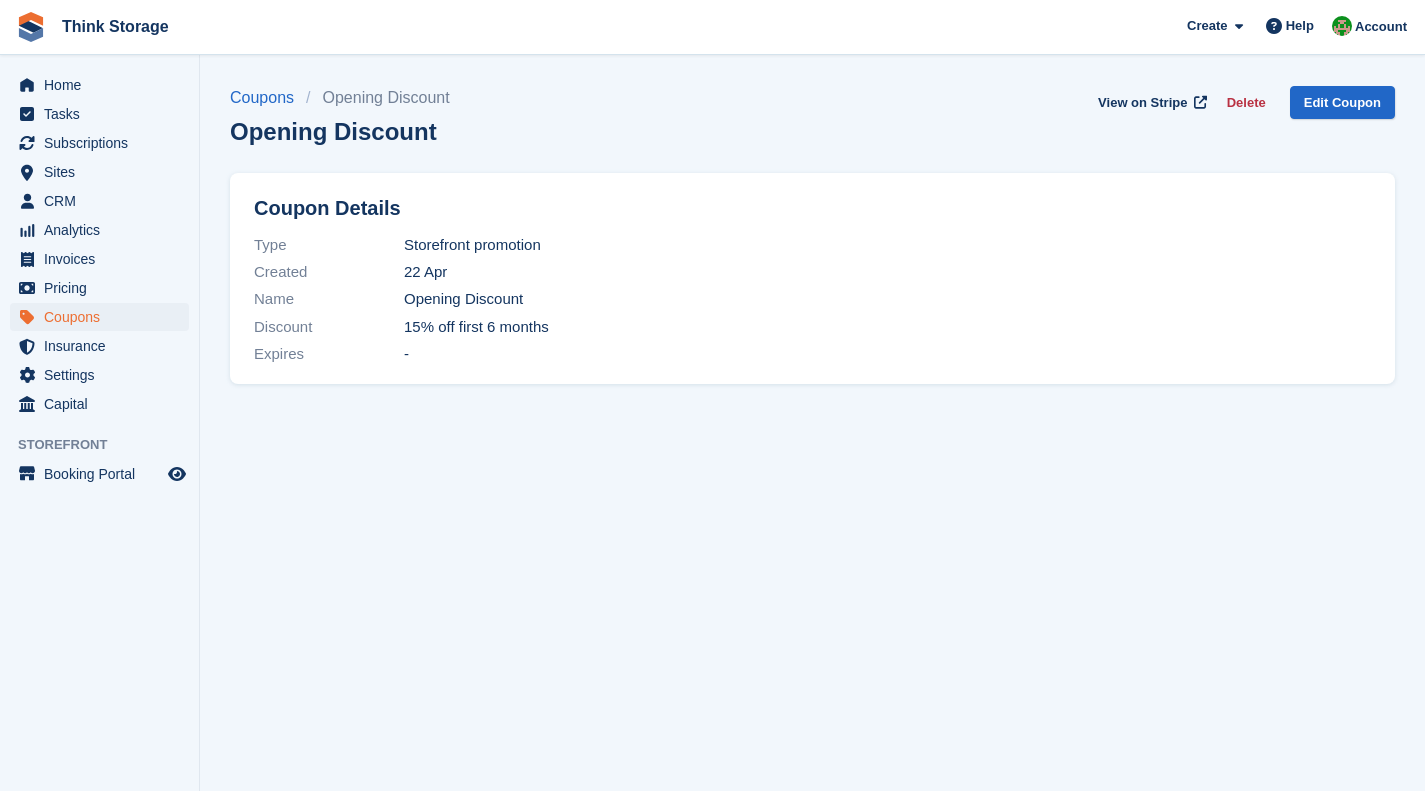 scroll, scrollTop: 0, scrollLeft: 0, axis: both 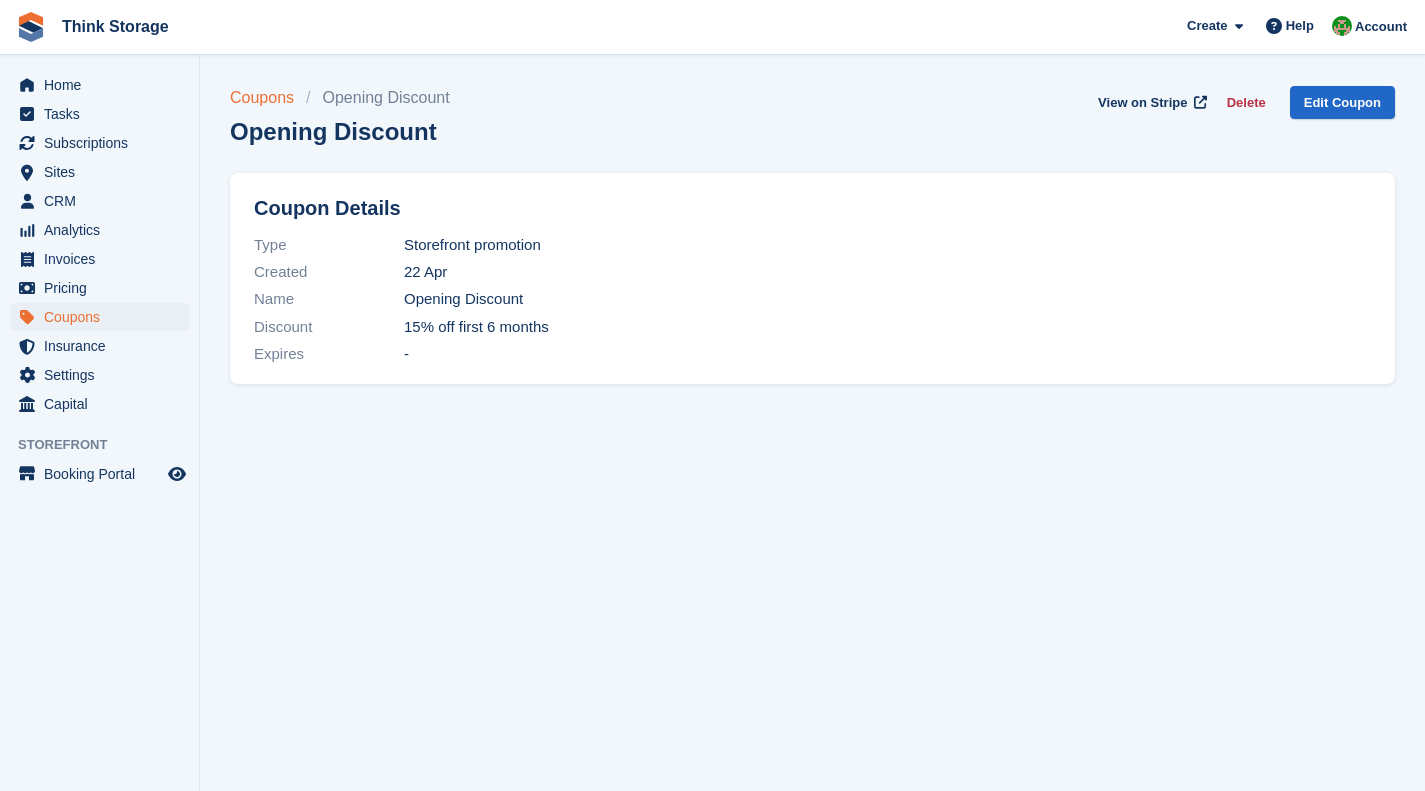 click on "Coupons" at bounding box center (268, 98) 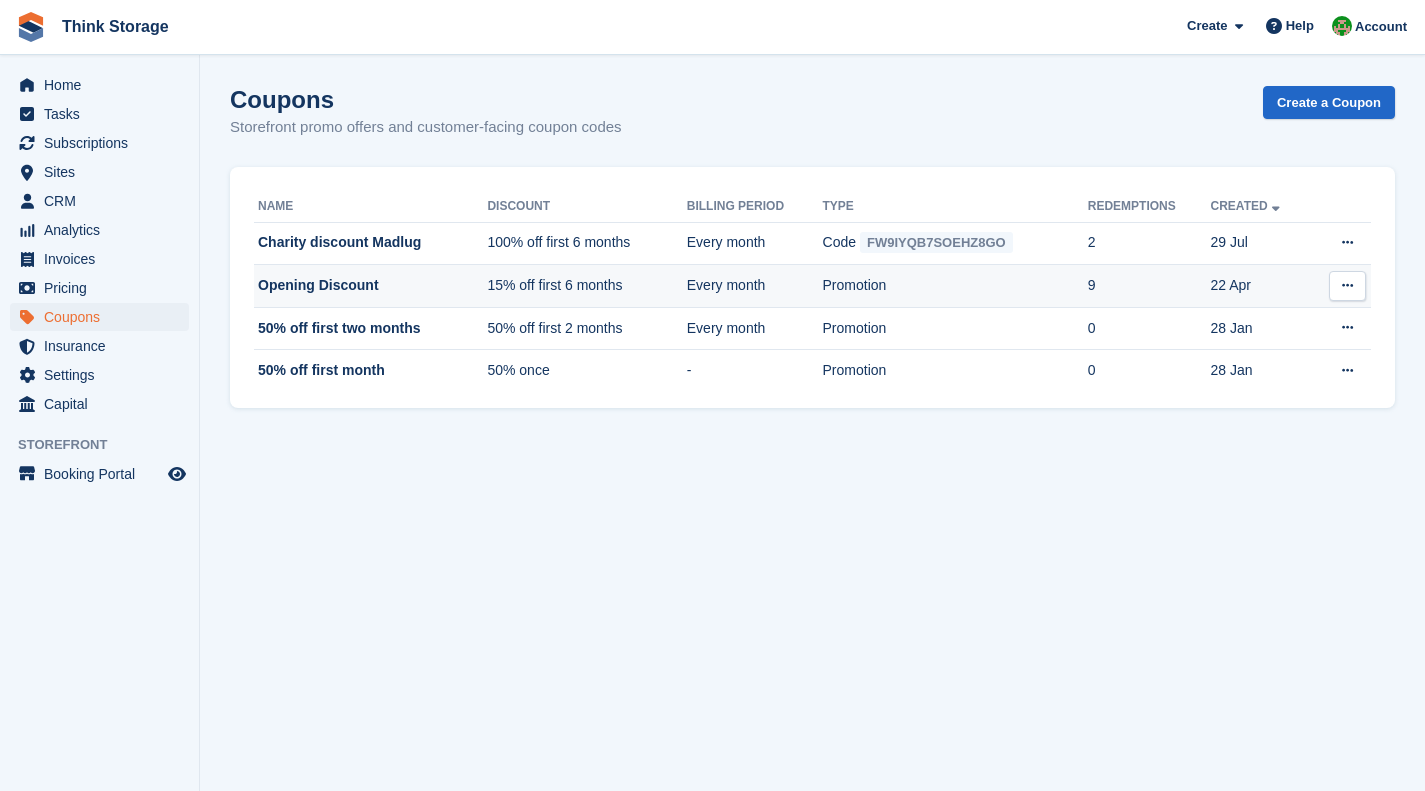 click at bounding box center (1347, 286) 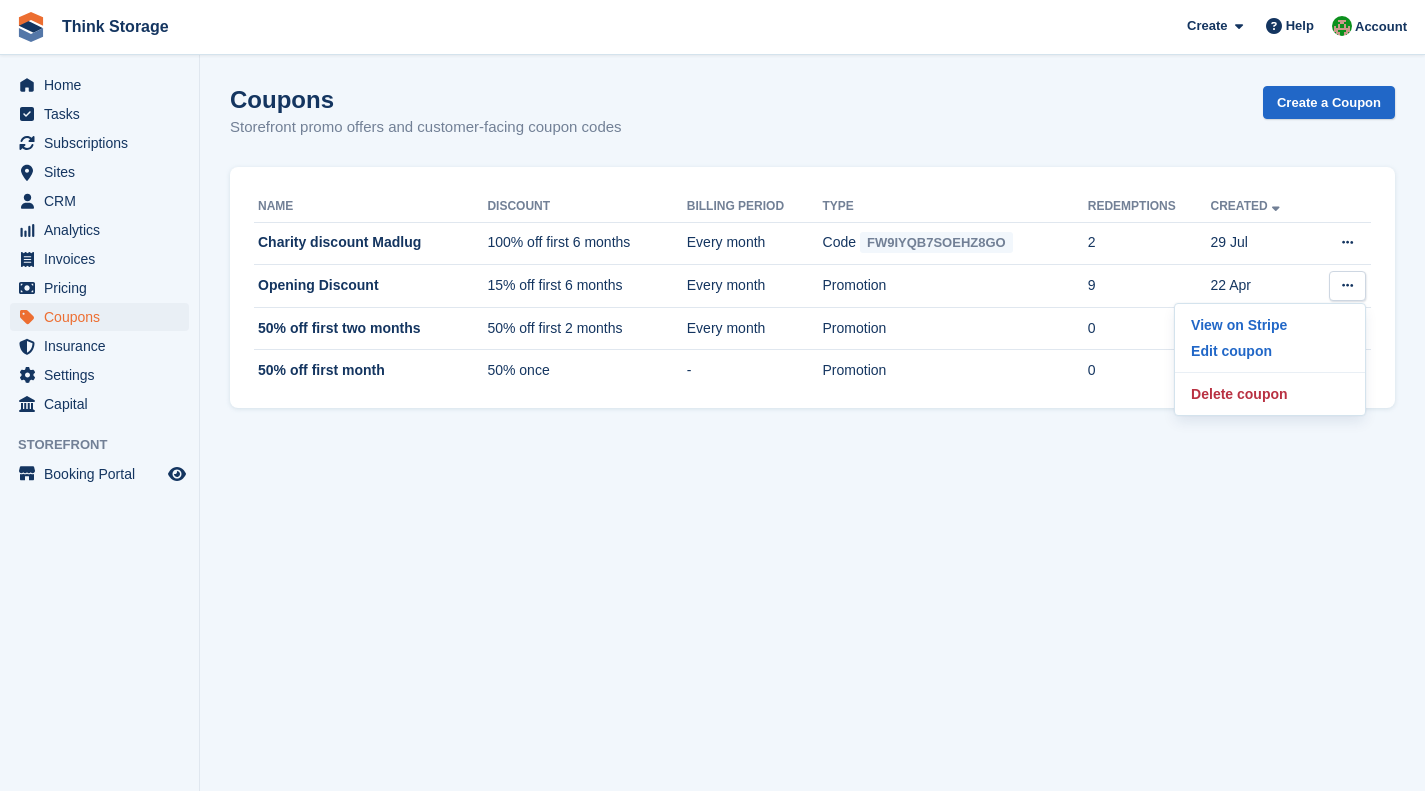 click on "Coupons
Storefront promo offers and customer-facing coupon codes
Create a Coupon
Name
Discount
Billing Period
Type
Redemptions
Created
Charity discount Madlug
100% off first 6 months
Every month
Code
FW9IYQB7SOEHZ8GO
2
29 Jul
Copy code
Code copied!
View on Stripe
Edit coupon" at bounding box center [812, 395] 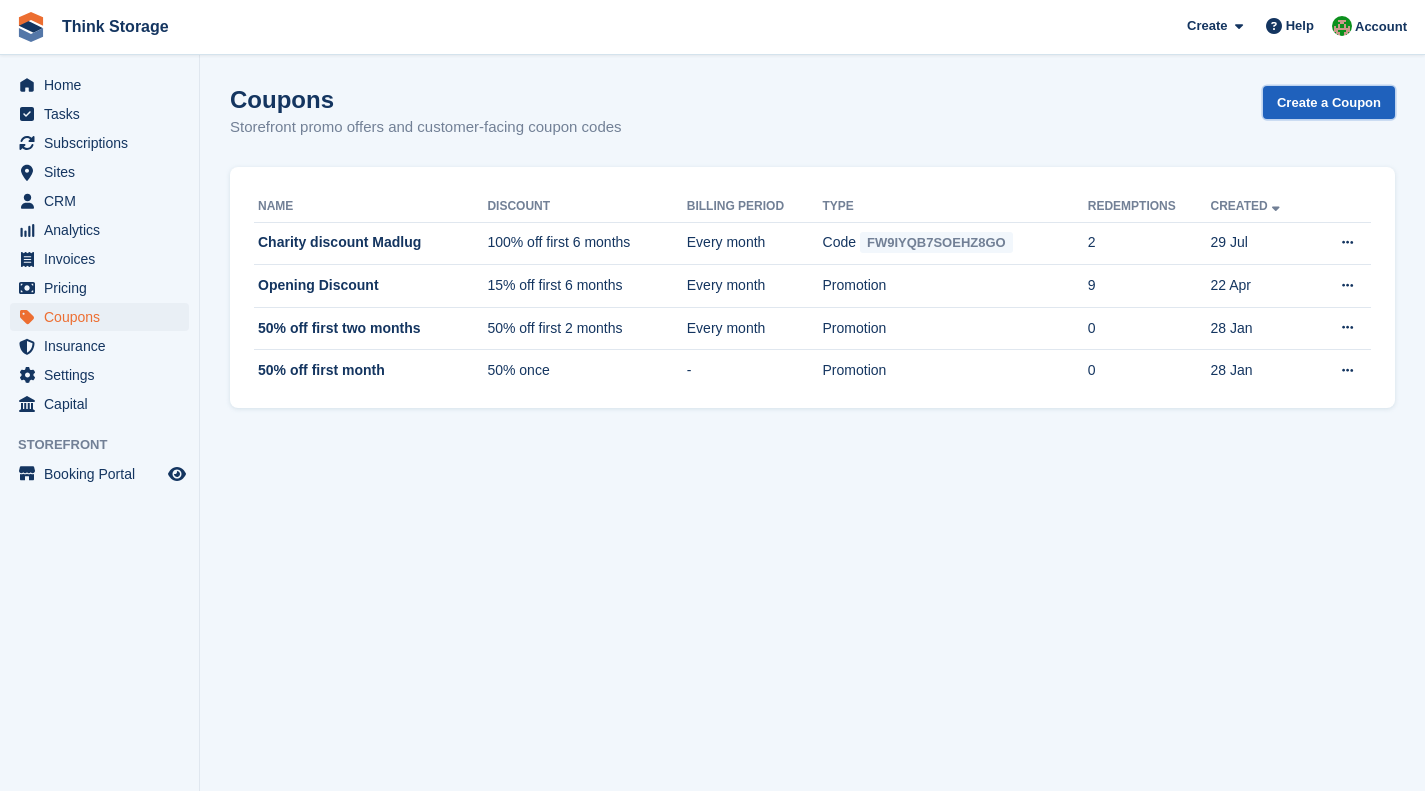click on "Create a Coupon" at bounding box center [1329, 102] 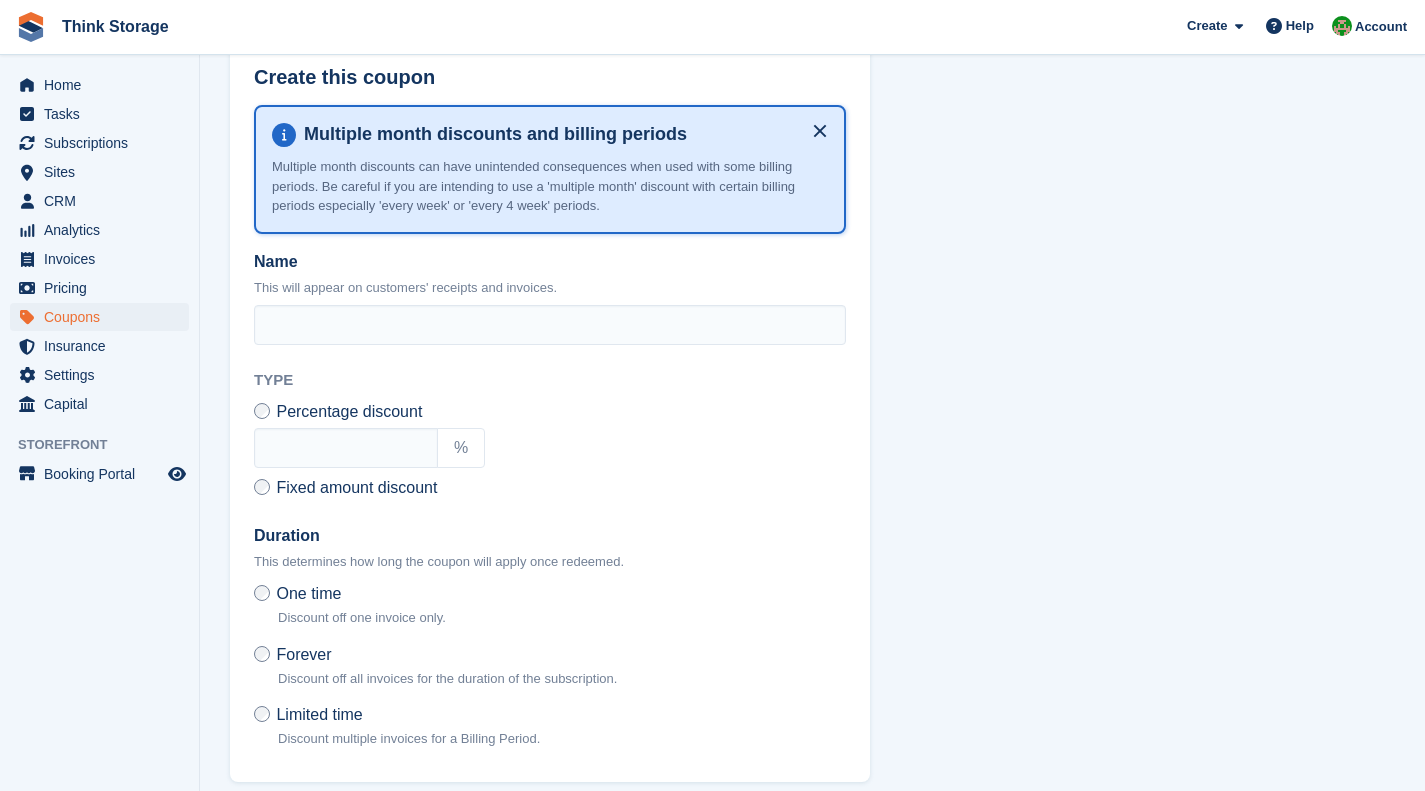 scroll, scrollTop: 317, scrollLeft: 0, axis: vertical 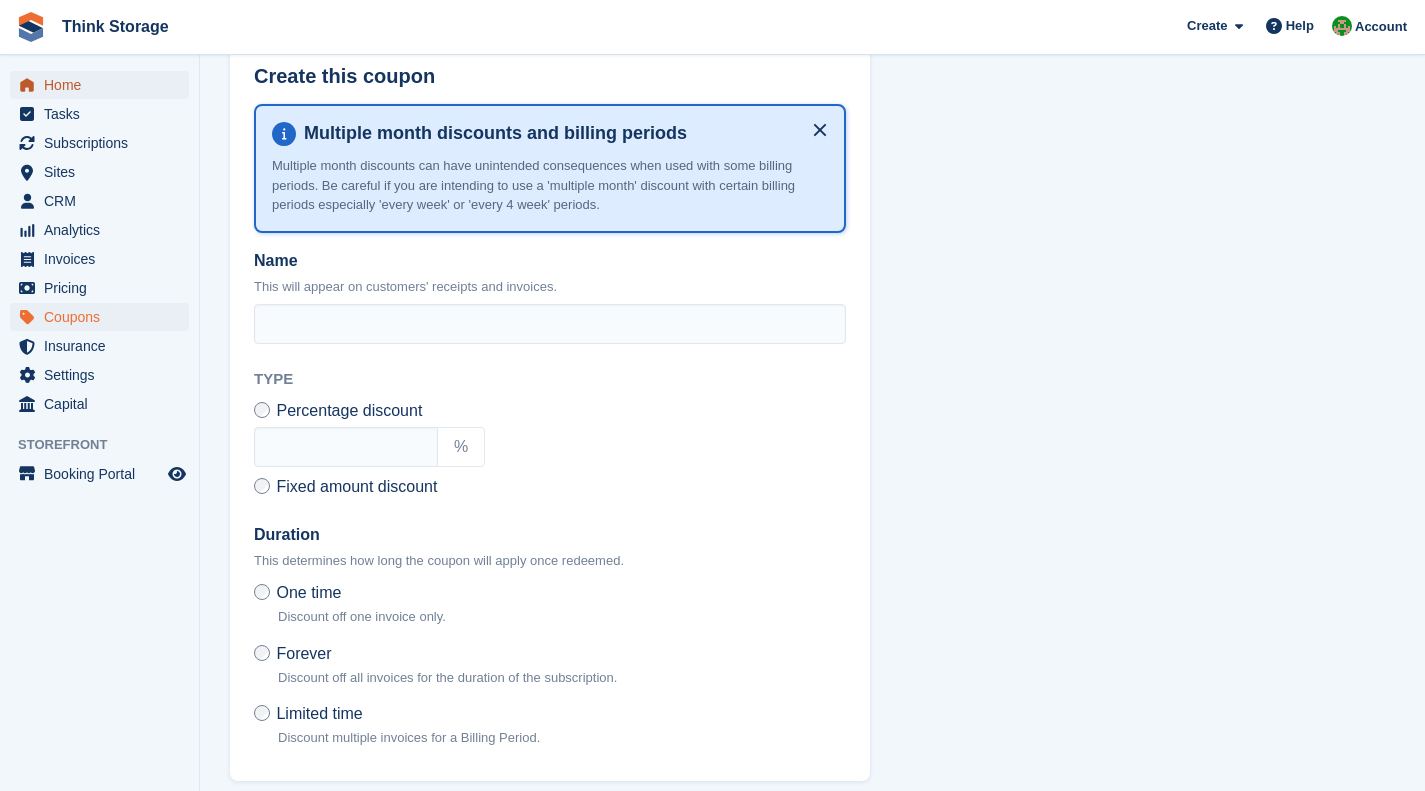 click 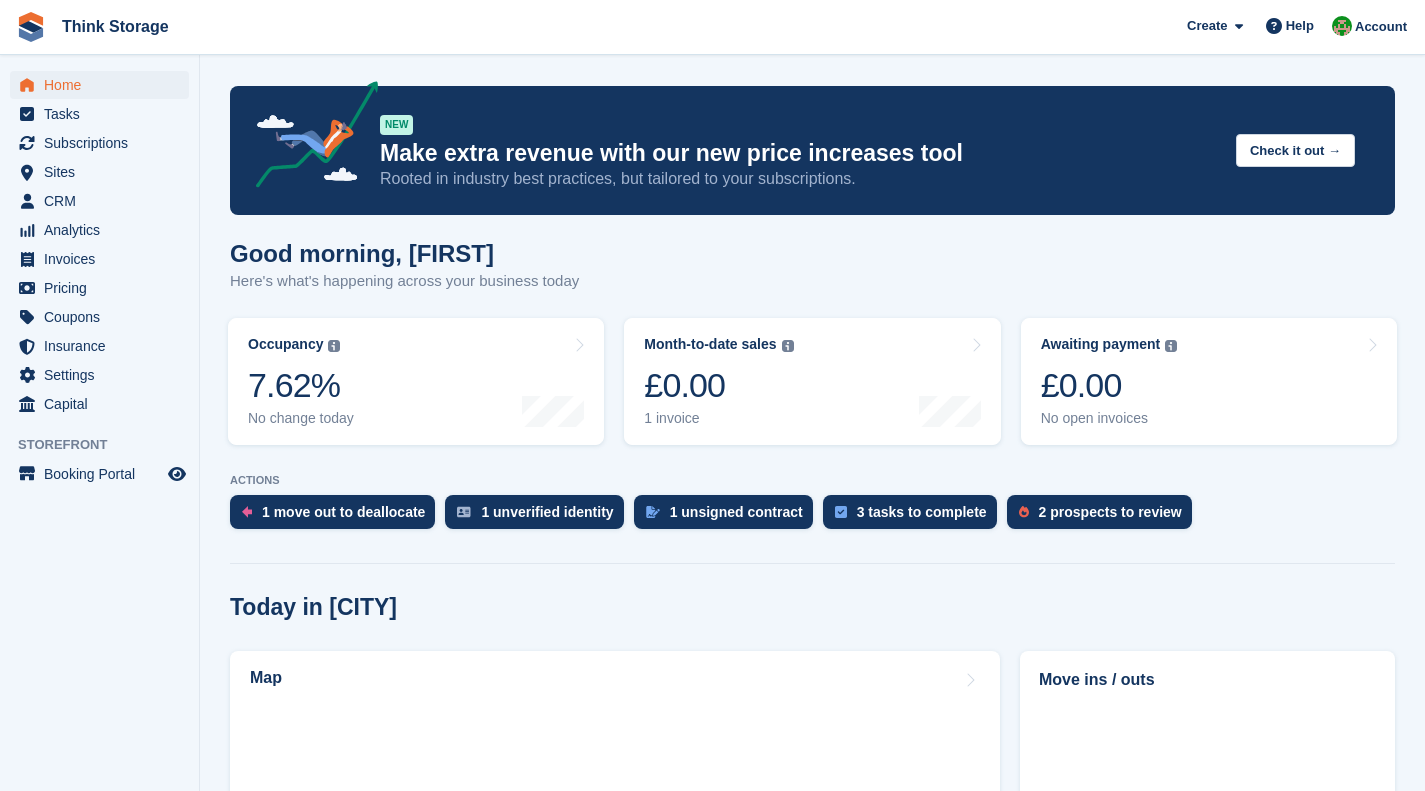 scroll, scrollTop: 0, scrollLeft: 0, axis: both 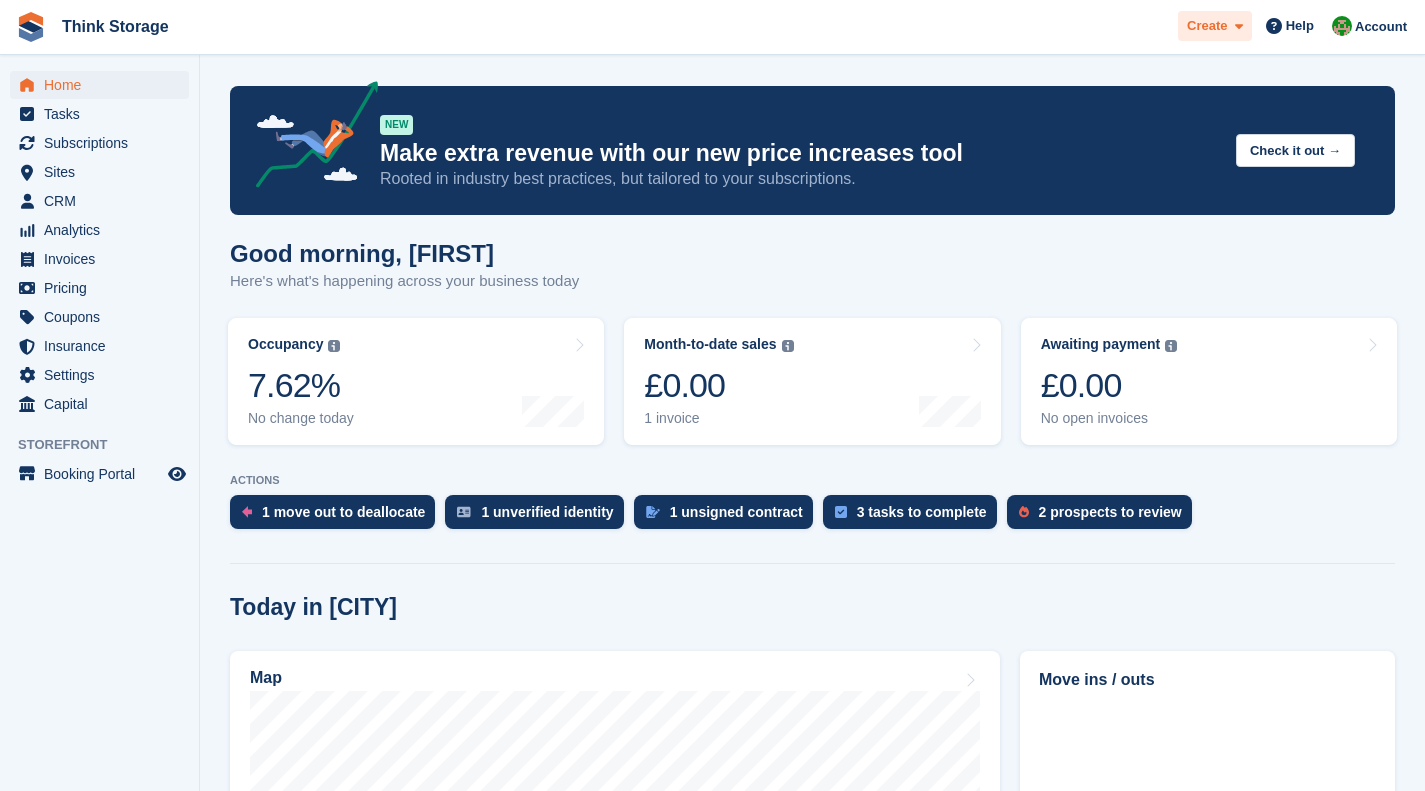 click on "Create" at bounding box center [1215, 26] 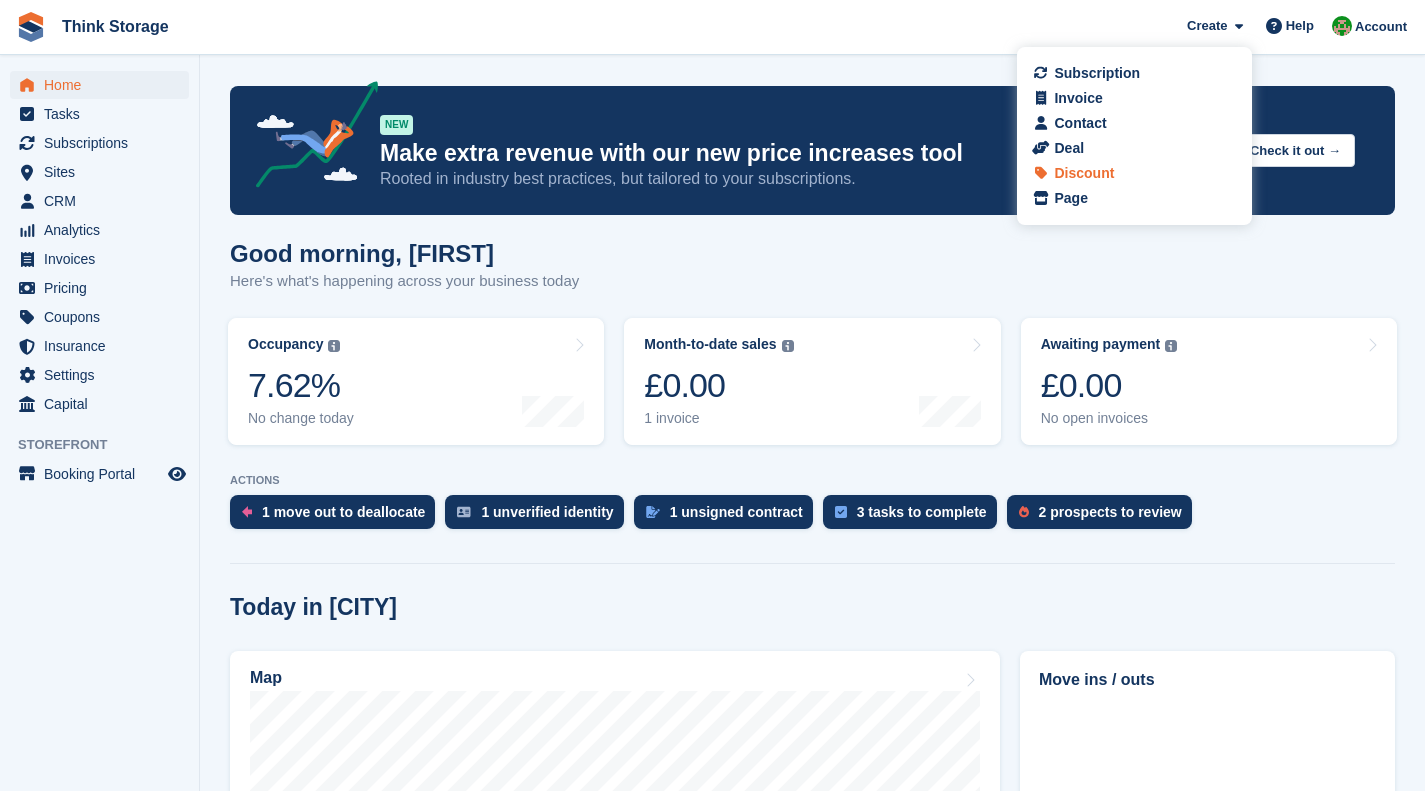 click on "Discount" at bounding box center (1134, 173) 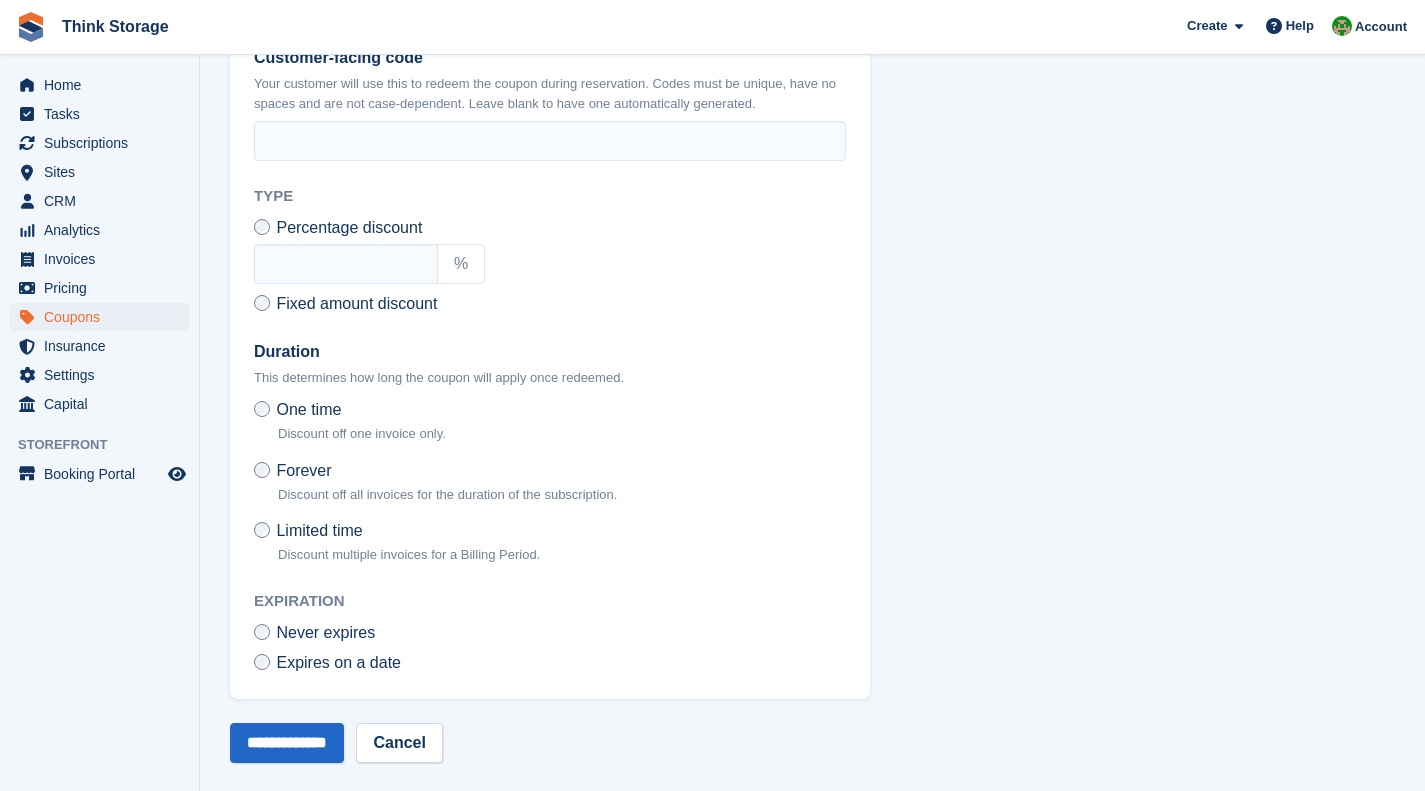 scroll, scrollTop: 650, scrollLeft: 0, axis: vertical 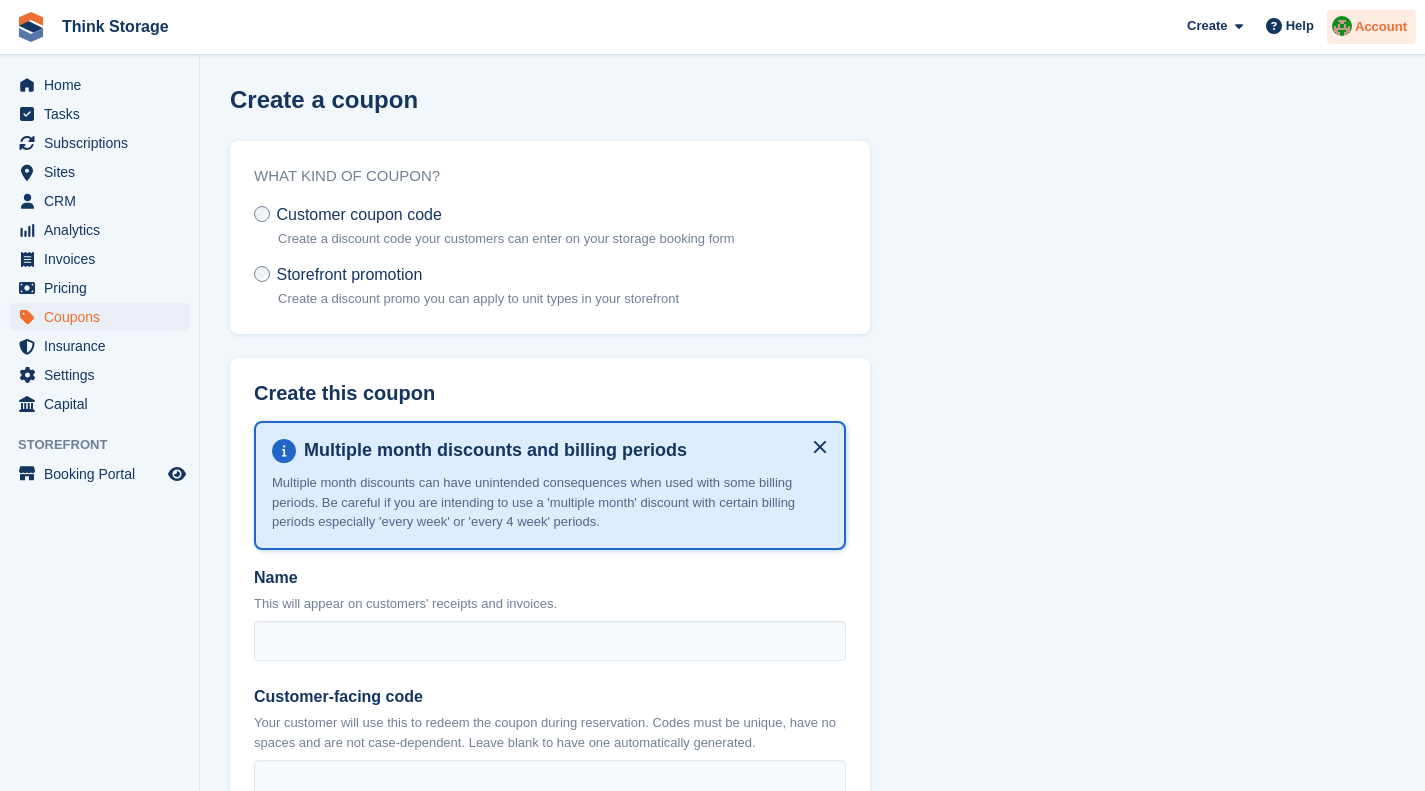 click on "Account" at bounding box center (1381, 27) 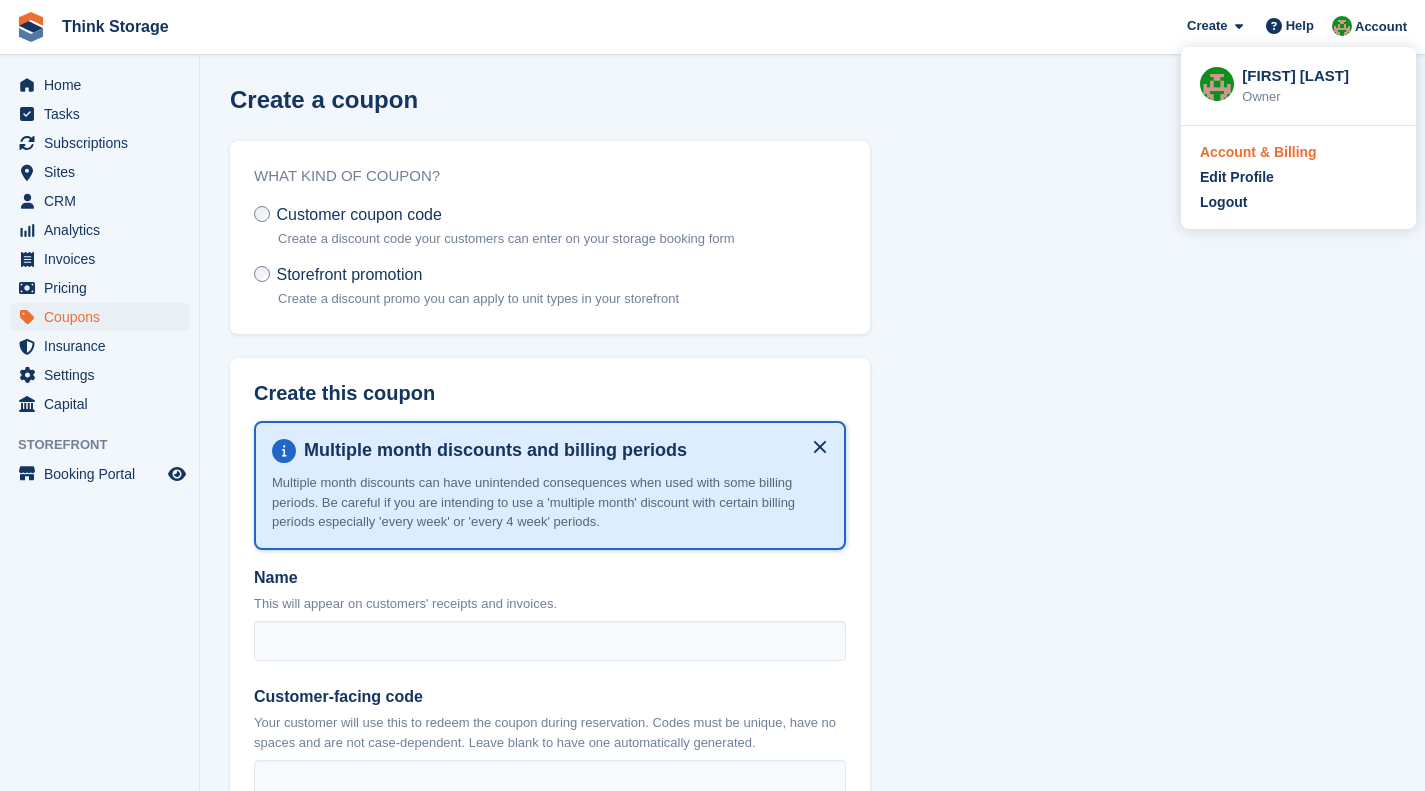 click on "Account & Billing" at bounding box center [1258, 152] 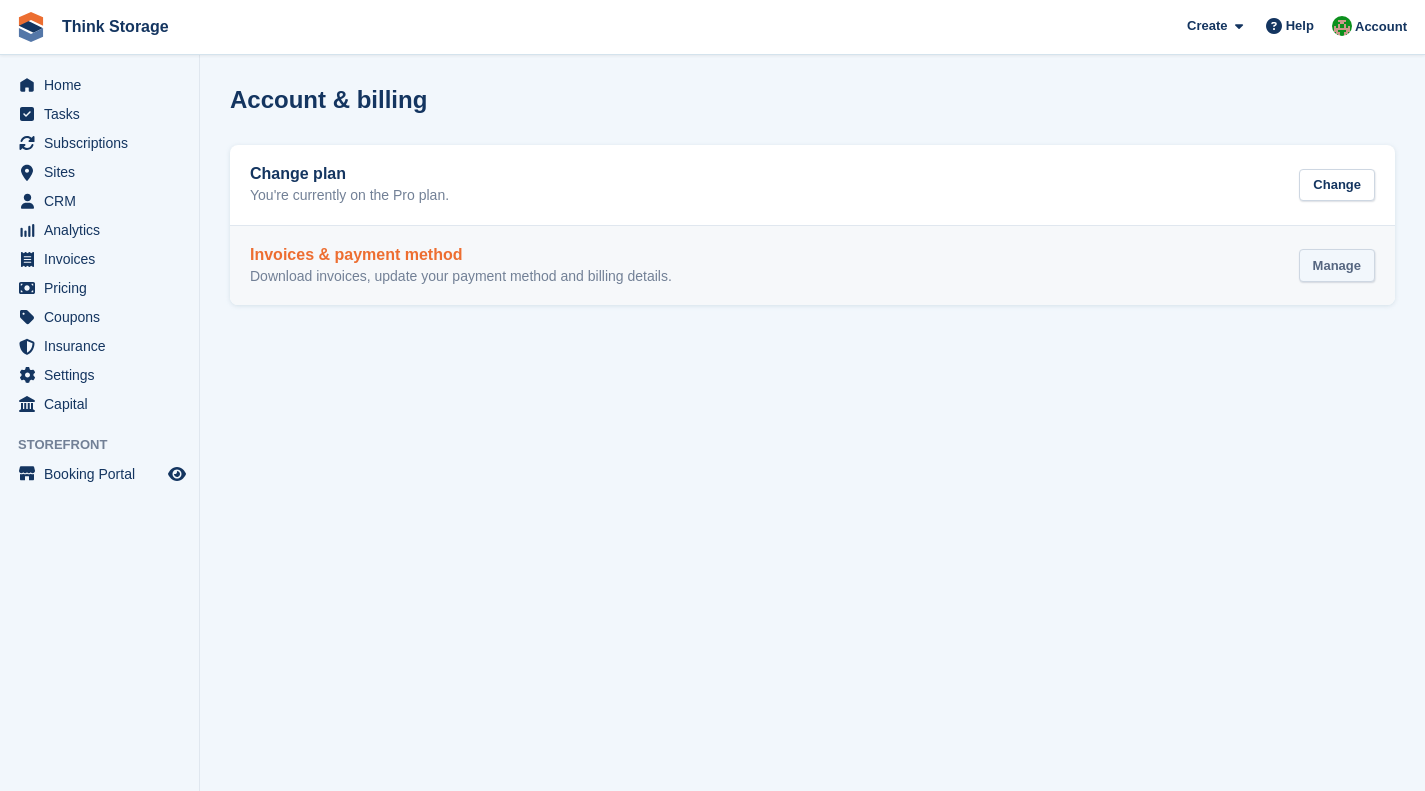 click on "Manage" at bounding box center (1337, 265) 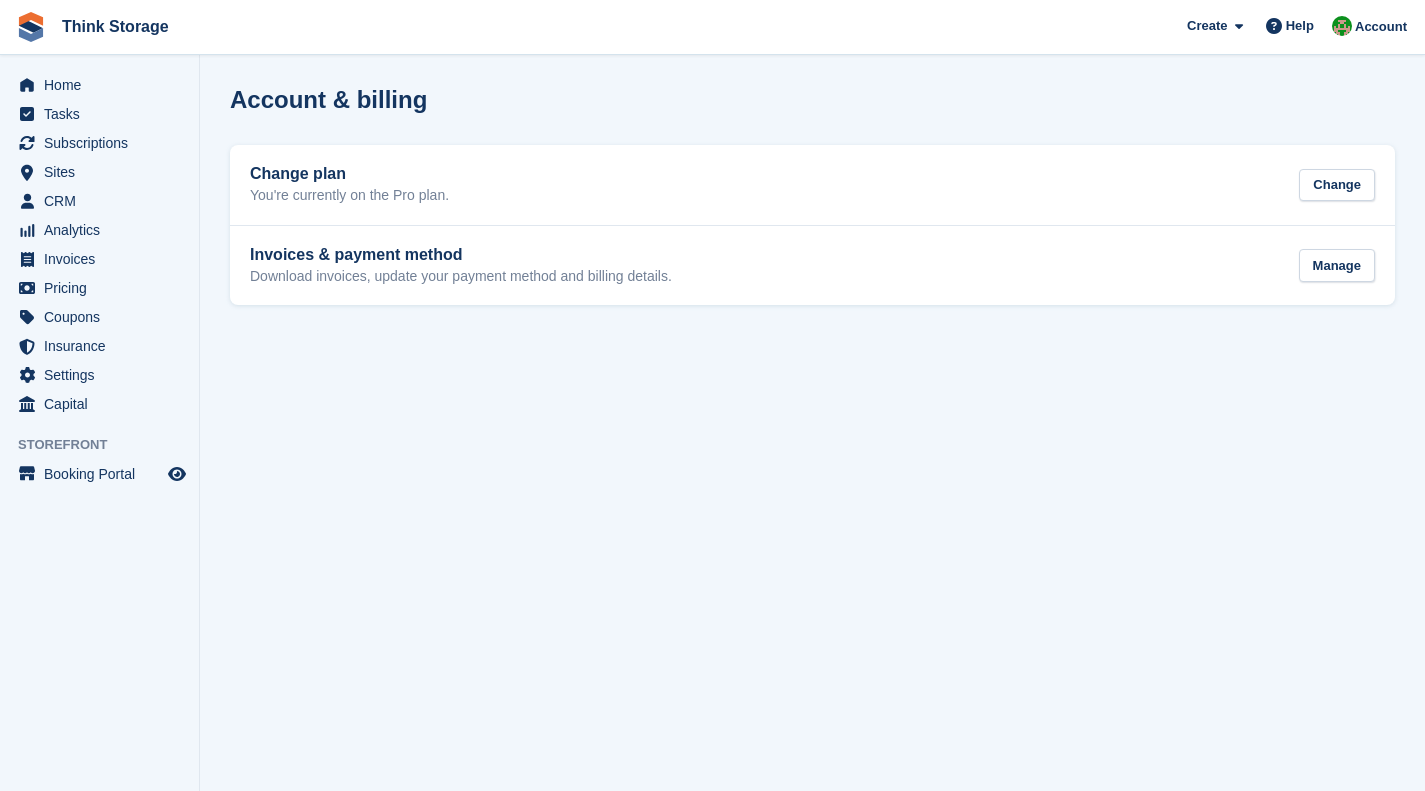 scroll, scrollTop: 0, scrollLeft: 0, axis: both 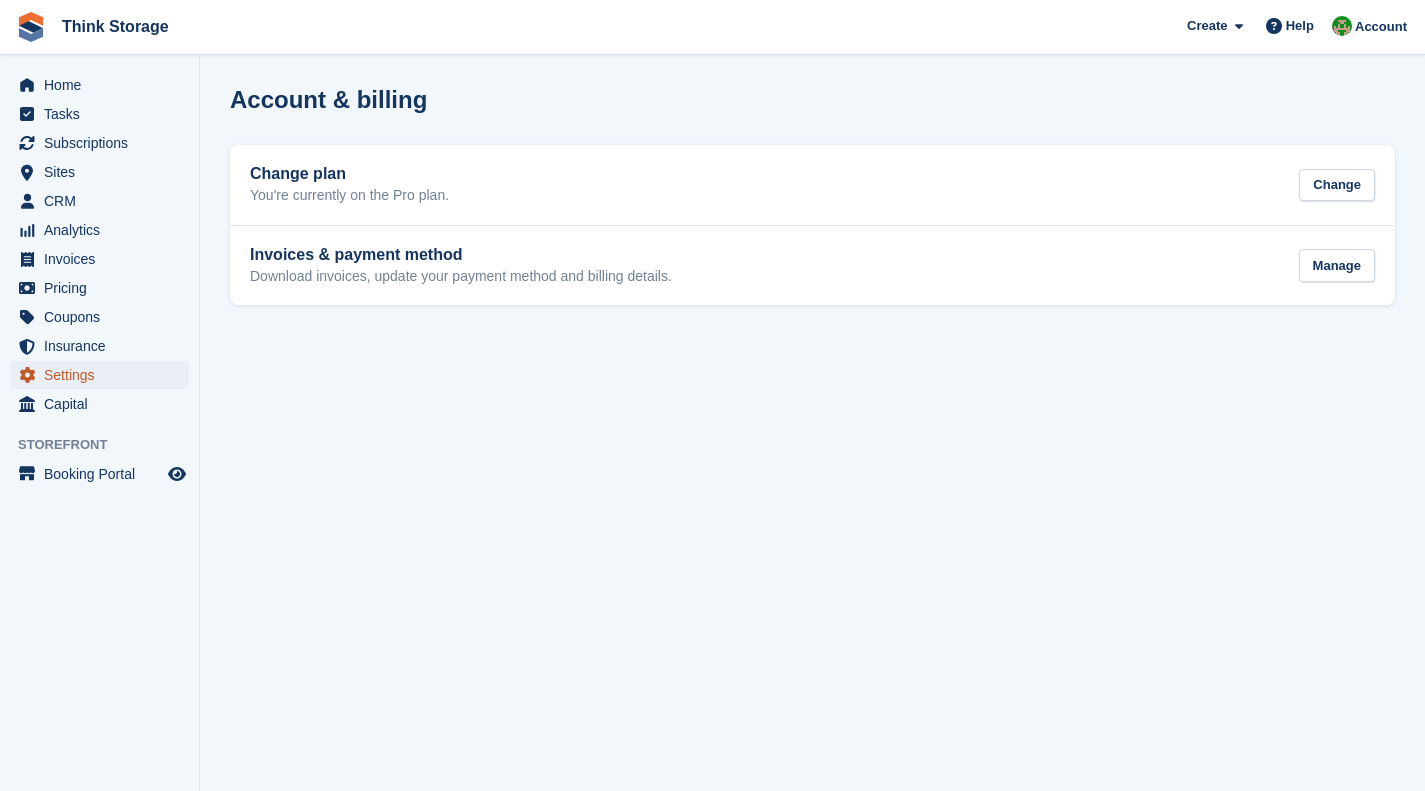 click on "Settings" at bounding box center (104, 375) 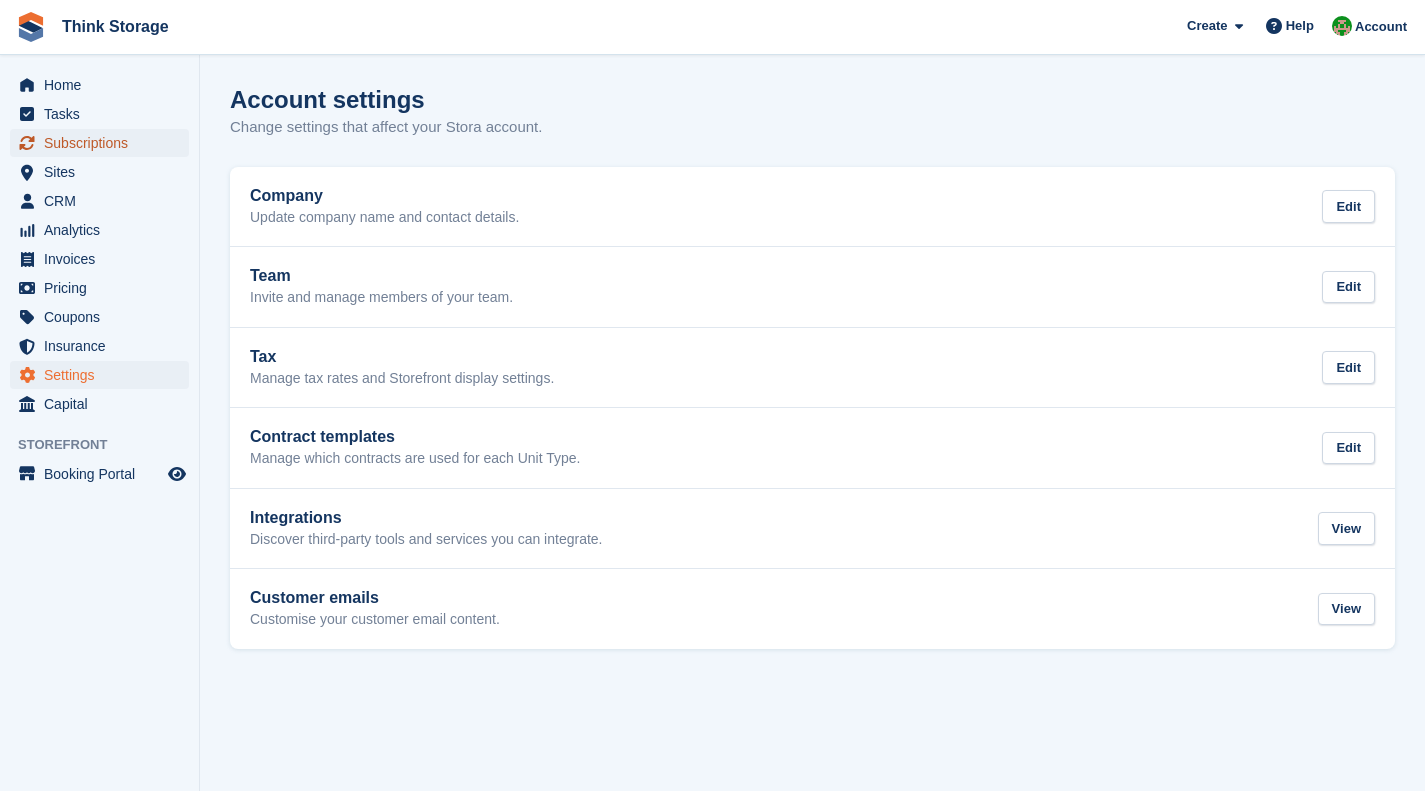click on "Subscriptions" at bounding box center [104, 143] 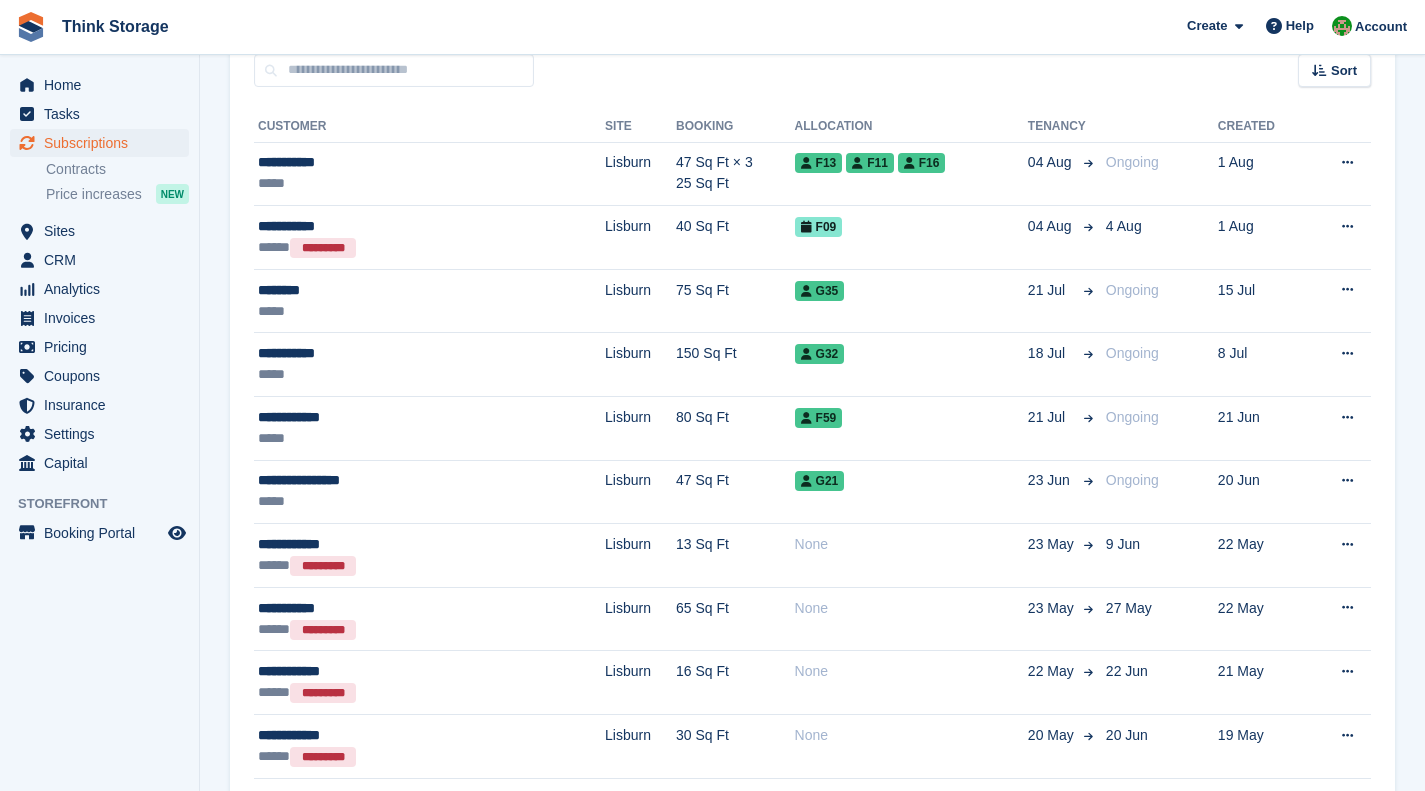 scroll, scrollTop: 200, scrollLeft: 0, axis: vertical 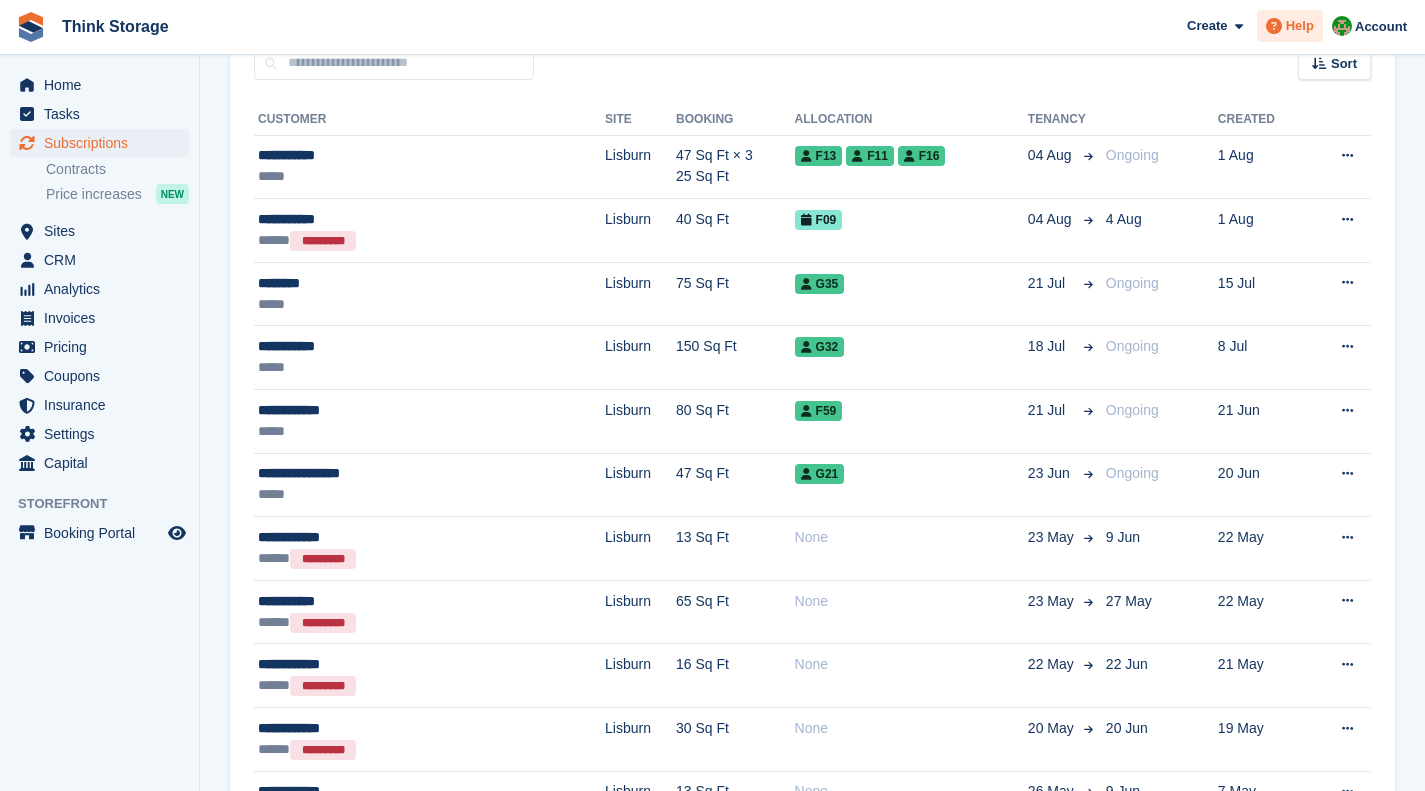 click at bounding box center [1274, 26] 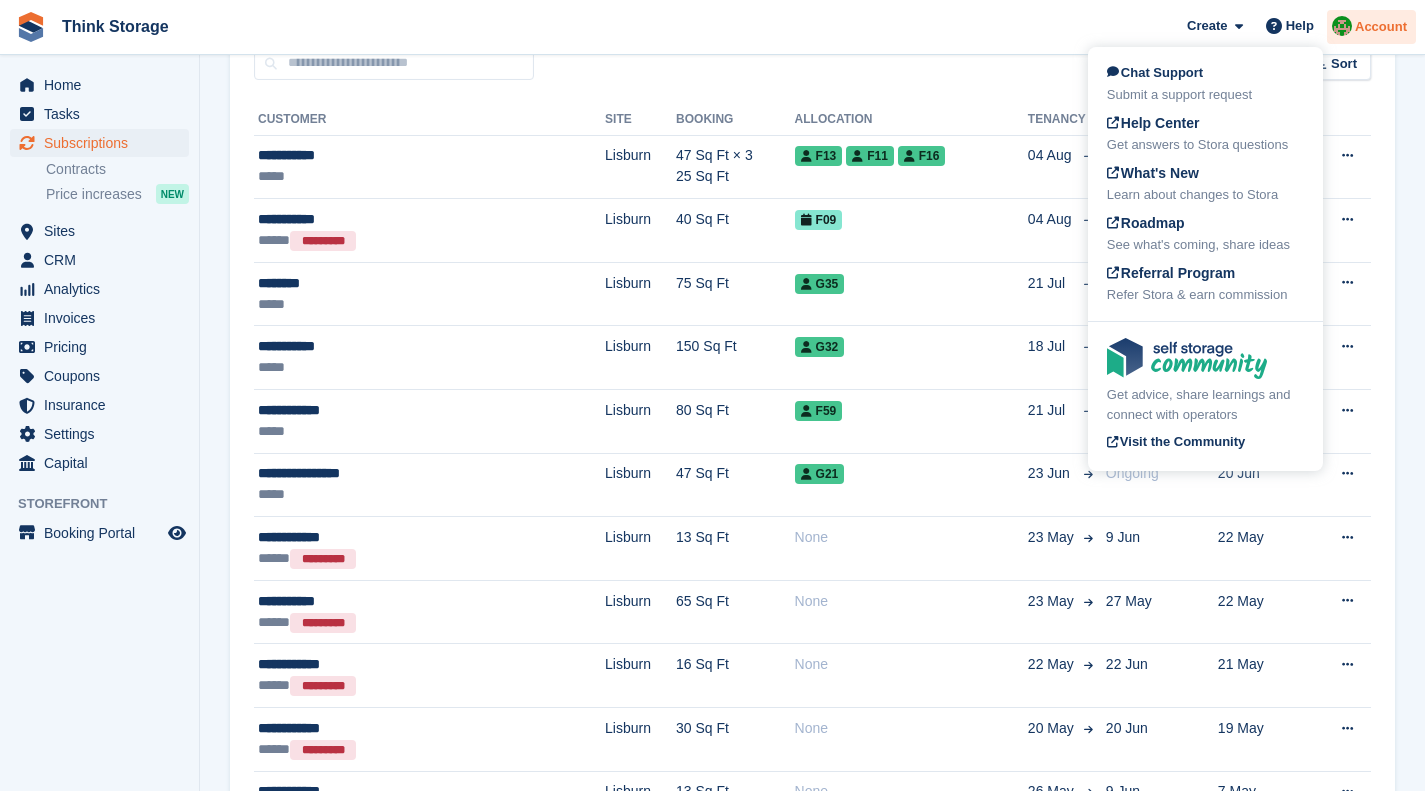 click on "Account" at bounding box center [1381, 27] 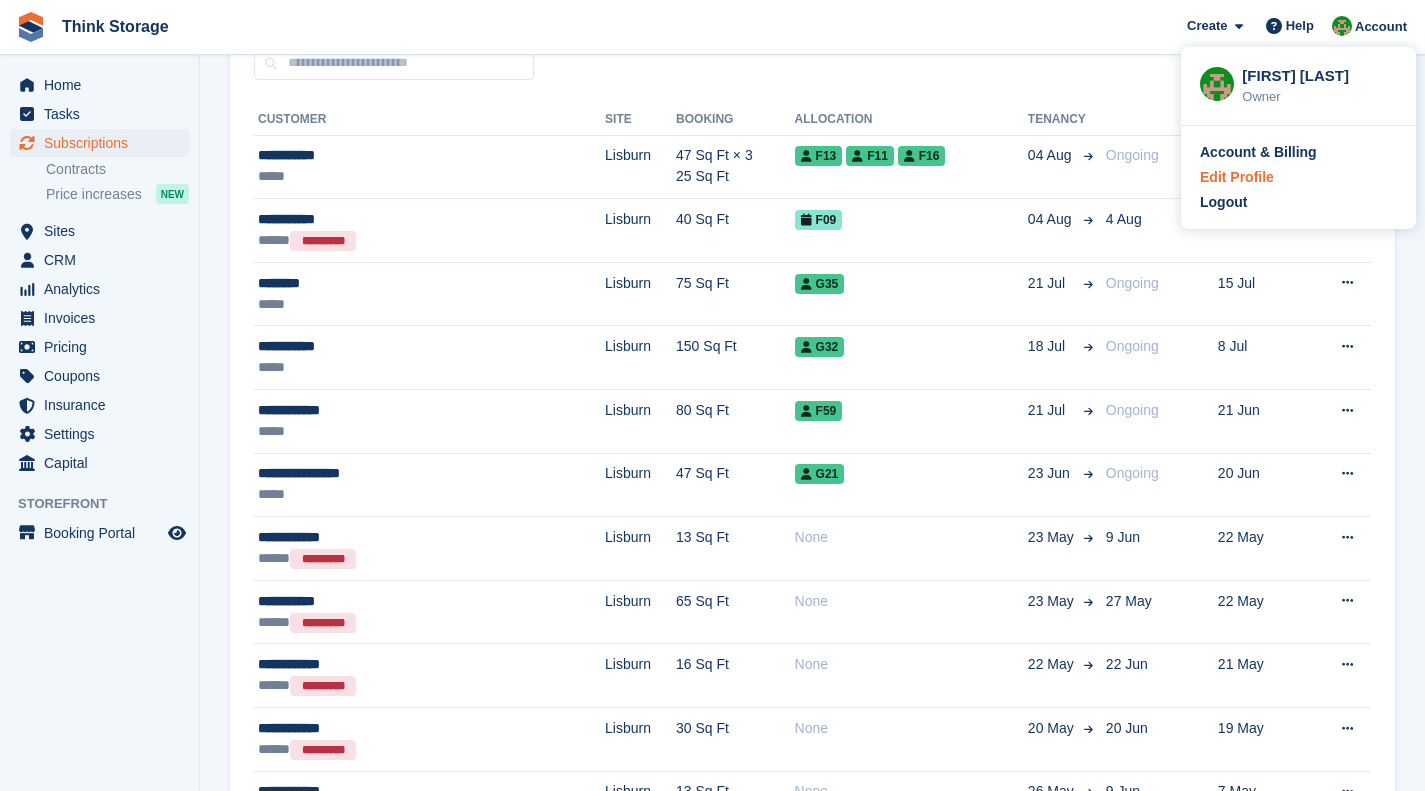 click on "Edit Profile" at bounding box center (1237, 177) 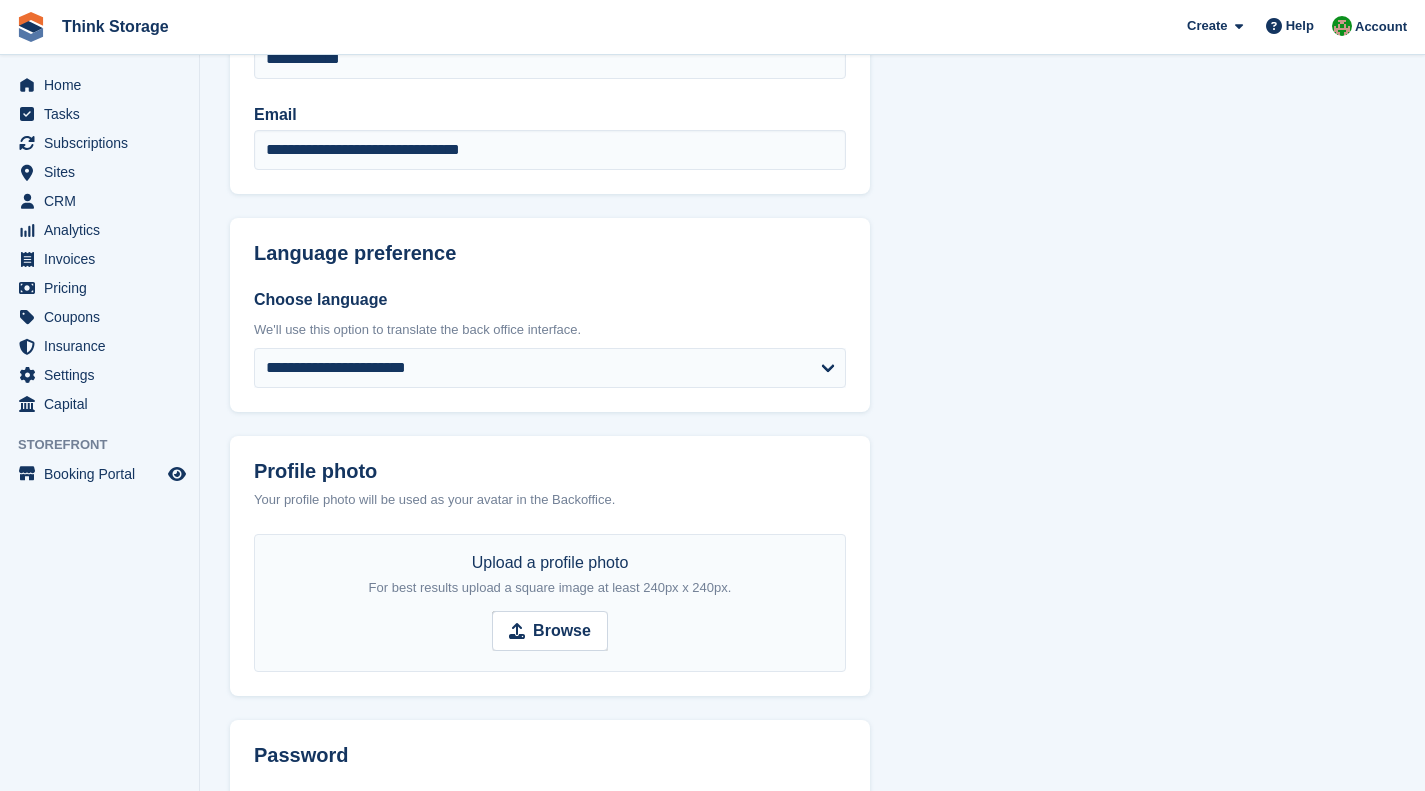 scroll, scrollTop: 0, scrollLeft: 0, axis: both 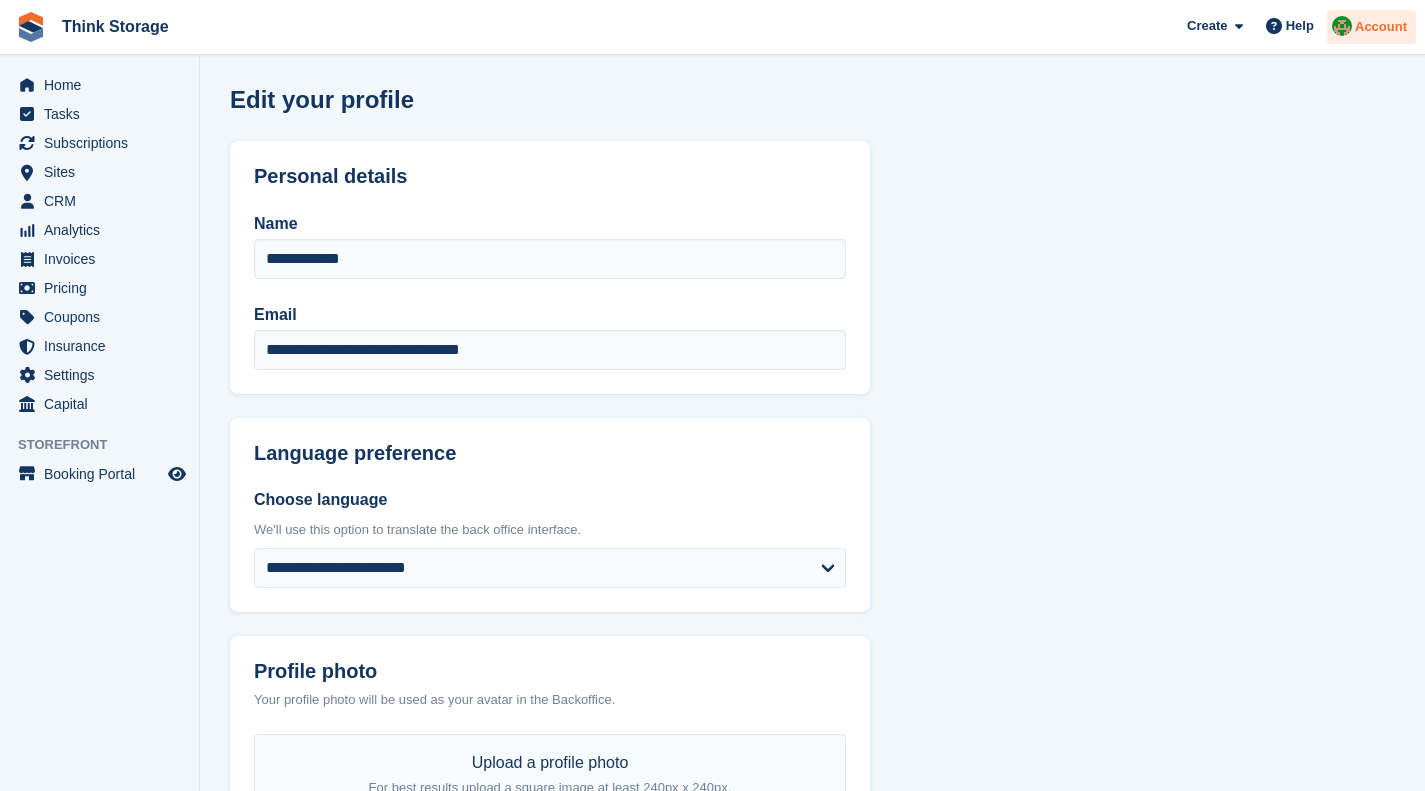 click on "Account" at bounding box center (1381, 27) 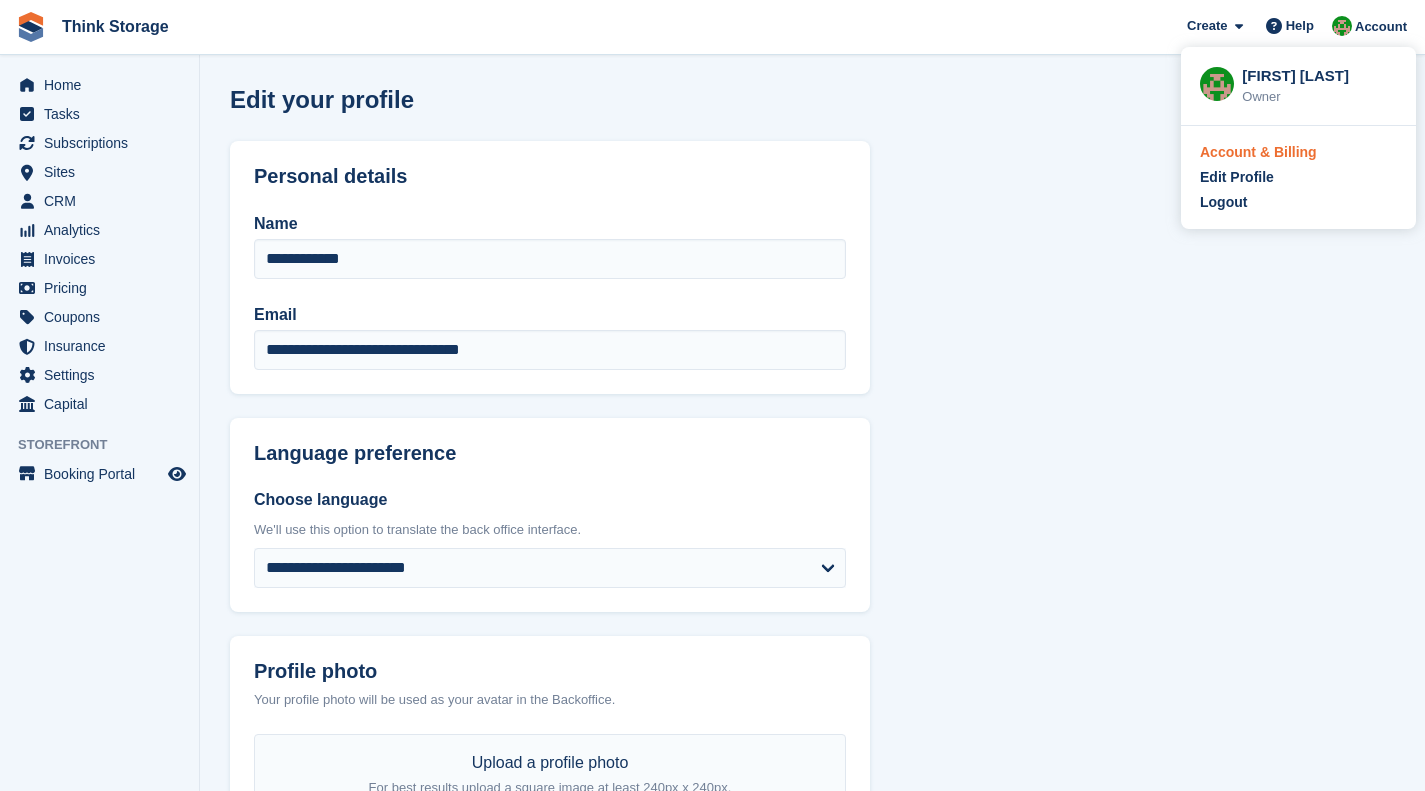 click on "Account & Billing" at bounding box center [1258, 152] 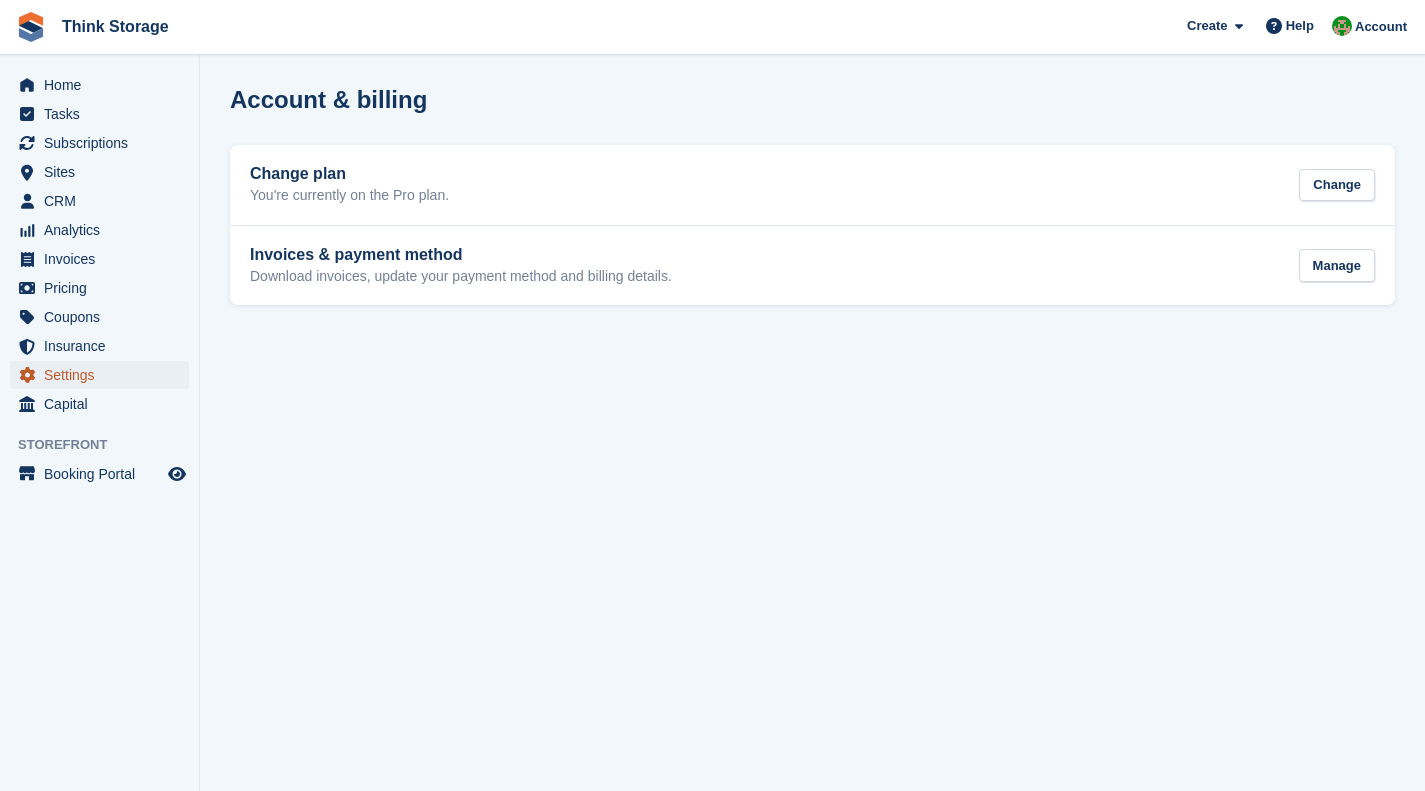 click on "Settings" at bounding box center (104, 375) 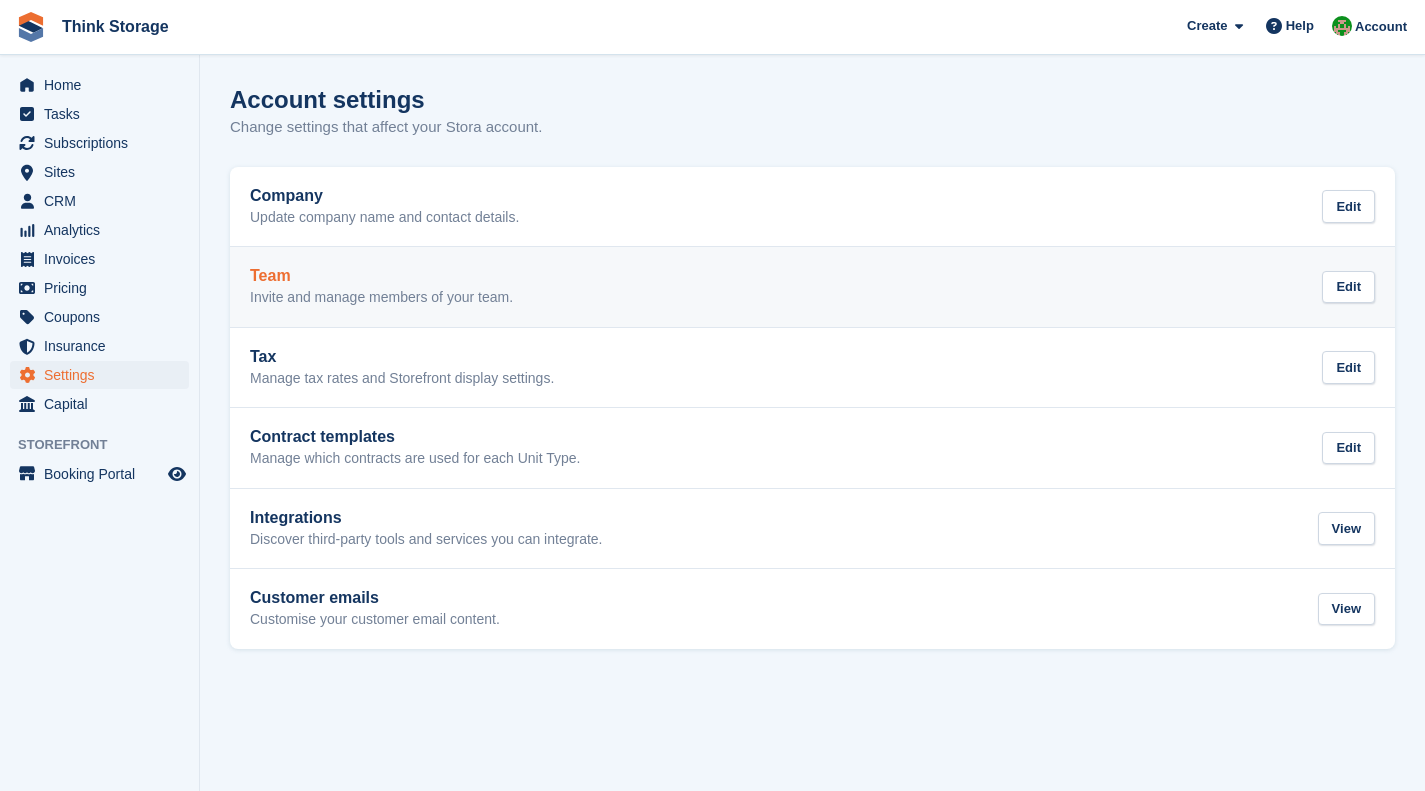 click on "Team" at bounding box center [381, 276] 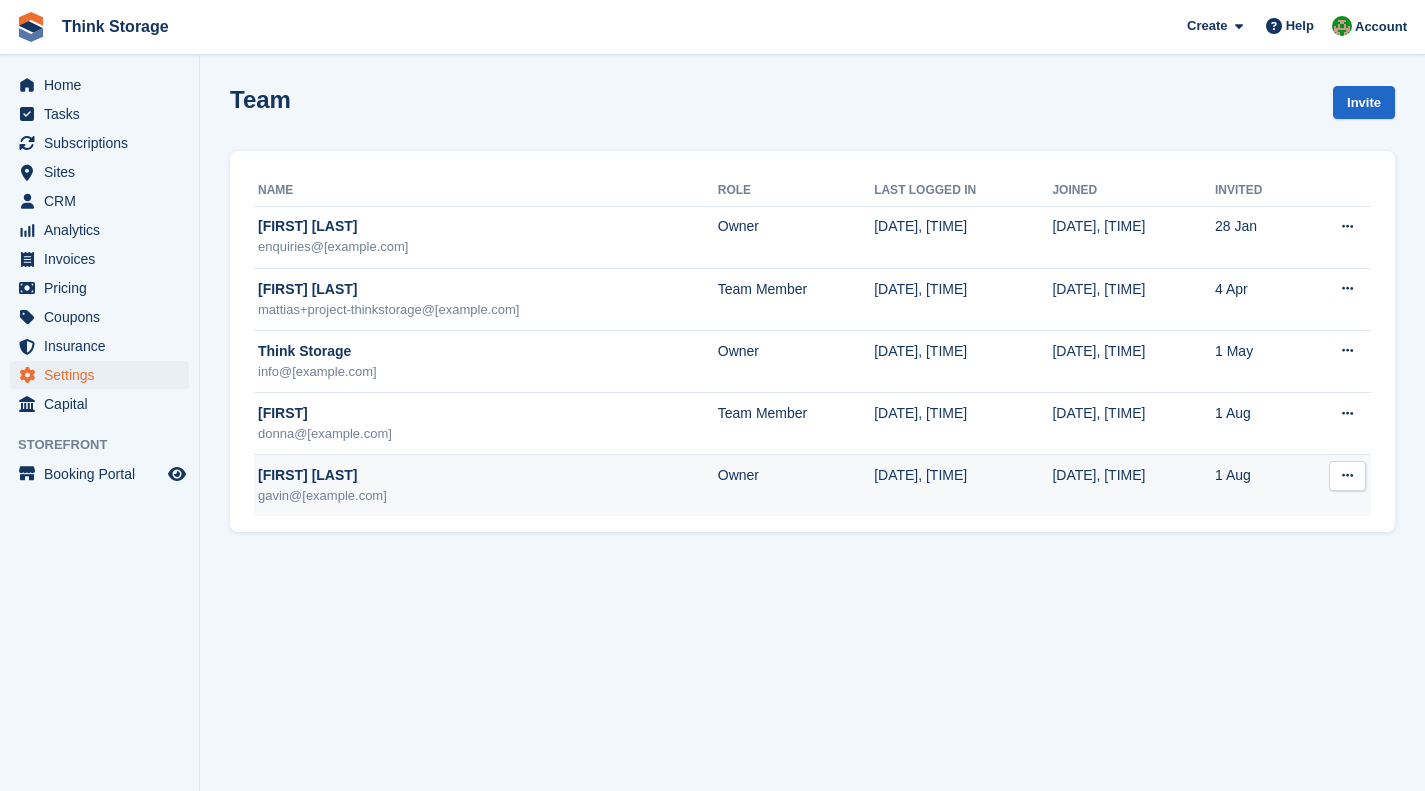 click at bounding box center (1347, 475) 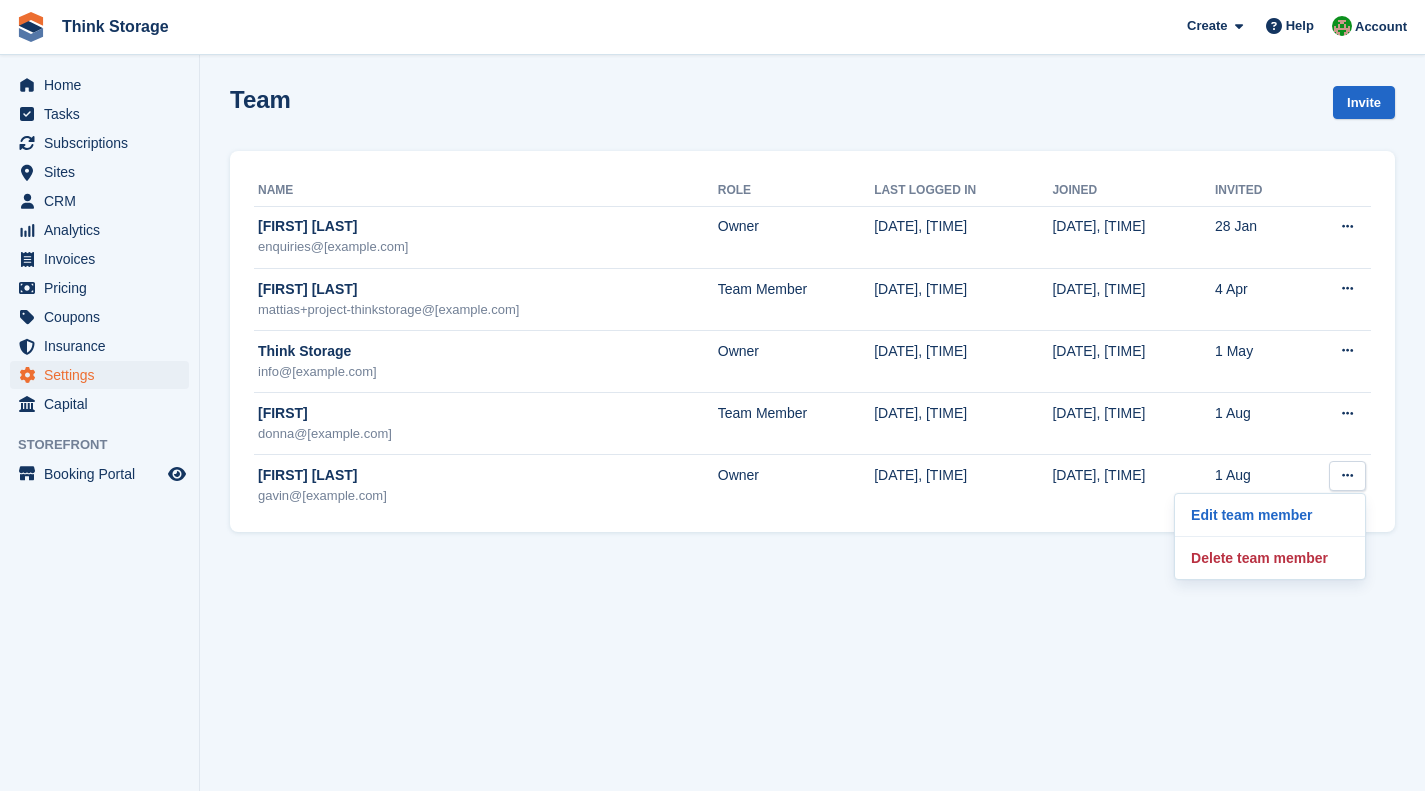 click on "Team
Invite
Name
Role
Last logged in
Joined
Invited
[FIRST] [LAST]
enquiries@[example.com]
Owner
[DATE], [TIME]
[DATE], [TIME]
[DATE]
Edit team member
Delete team member
This team member cannot be deleted because they are an account owner.
[FIRST] [LAST]
mattias+project-thinkstorage@[example.com]" at bounding box center (812, 395) 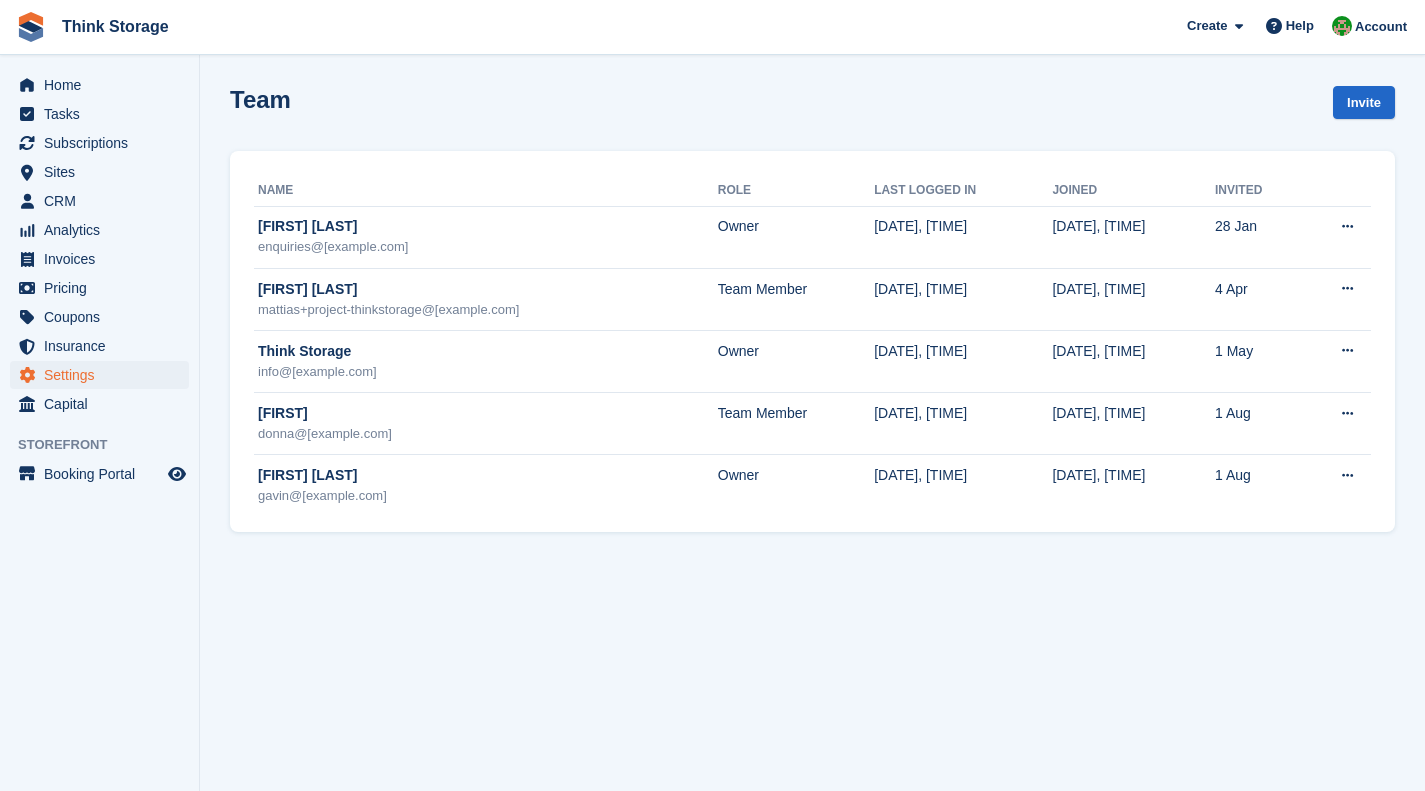 click on "Team
Invite
Name
Role
Last logged in
Joined
Invited
[FIRST] [LAST]
enquiries@[example.com]
Owner
[DATE], [TIME]
[DATE], [TIME]
[DATE]
Edit team member
Delete team member
This team member cannot be deleted because they are an account owner.
[FIRST] [LAST]
mattias+project-thinkstorage@[example.com]" at bounding box center [812, 395] 